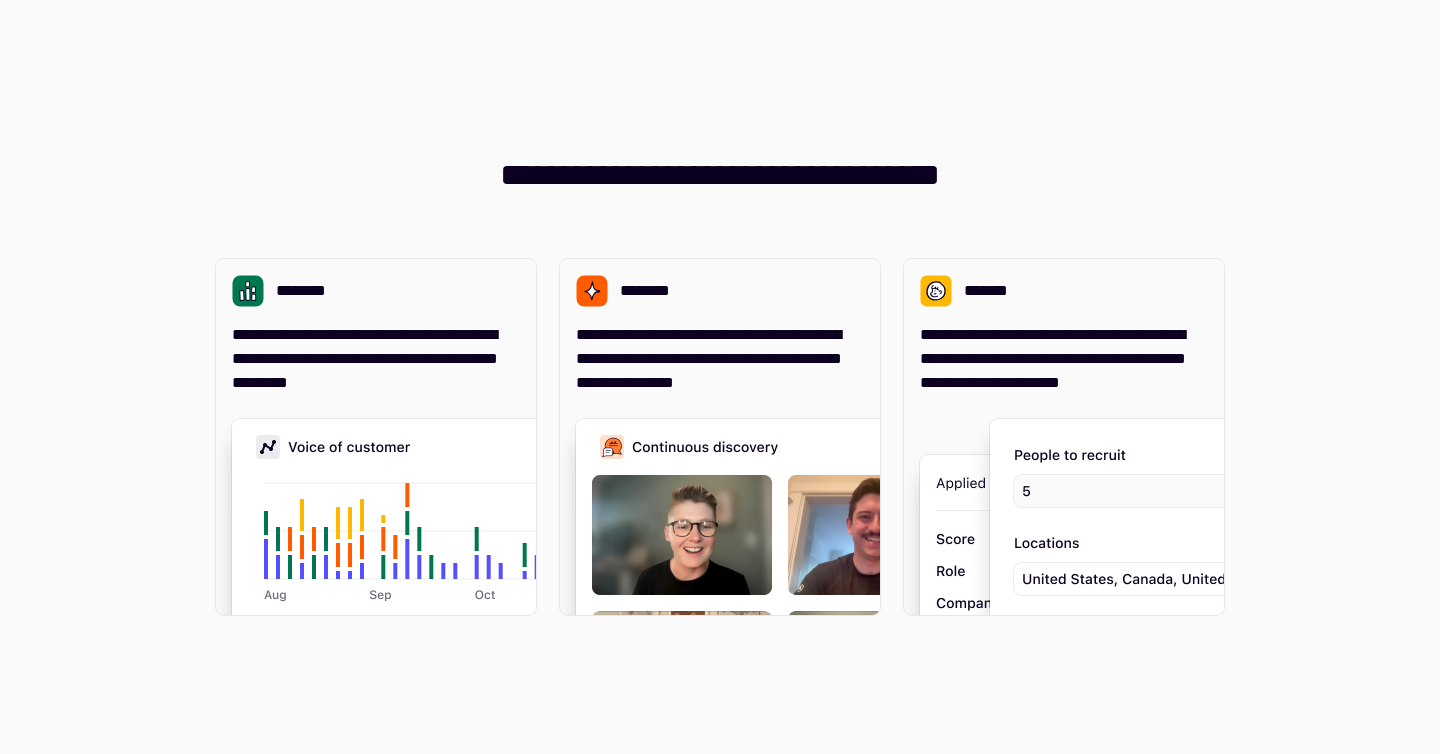 scroll, scrollTop: 0, scrollLeft: 0, axis: both 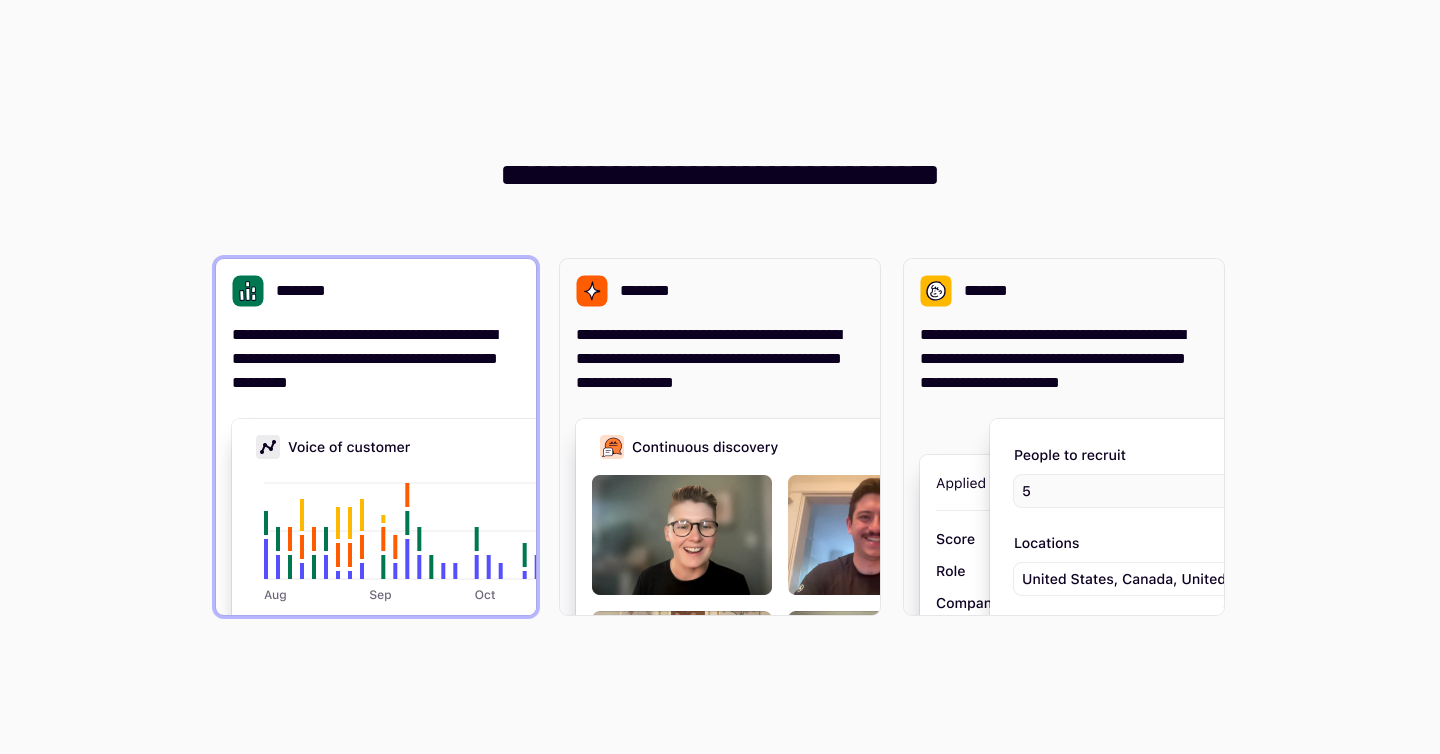 click on "**********" at bounding box center (376, 327) 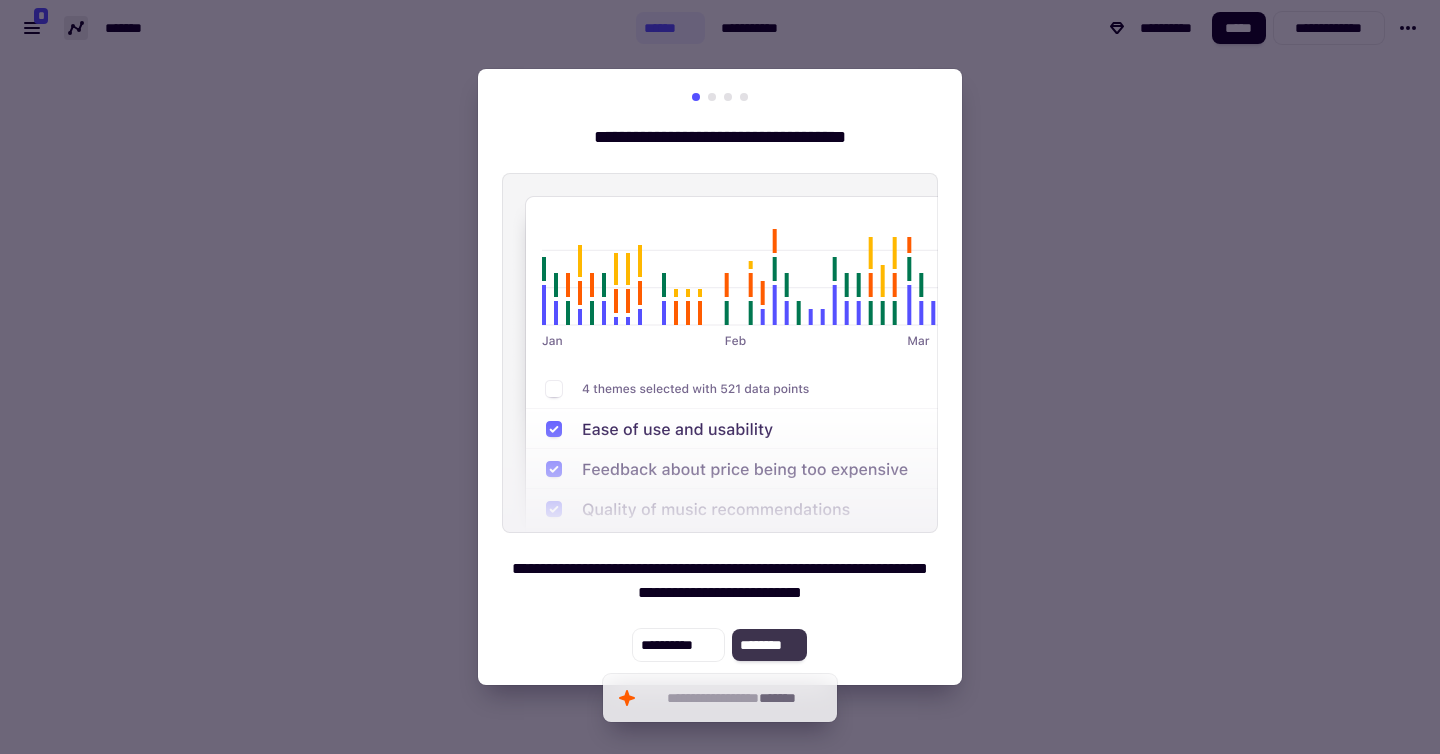 click on "********" 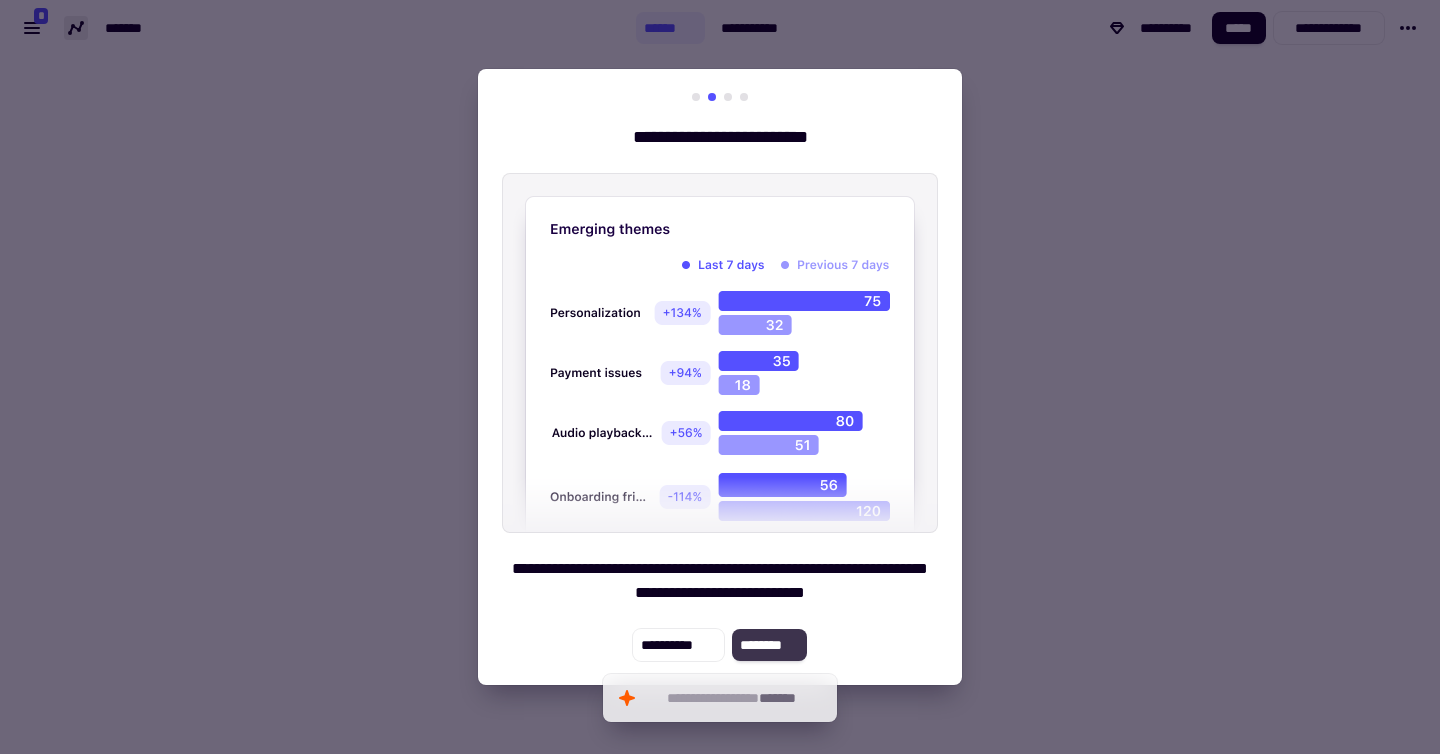 click on "********" 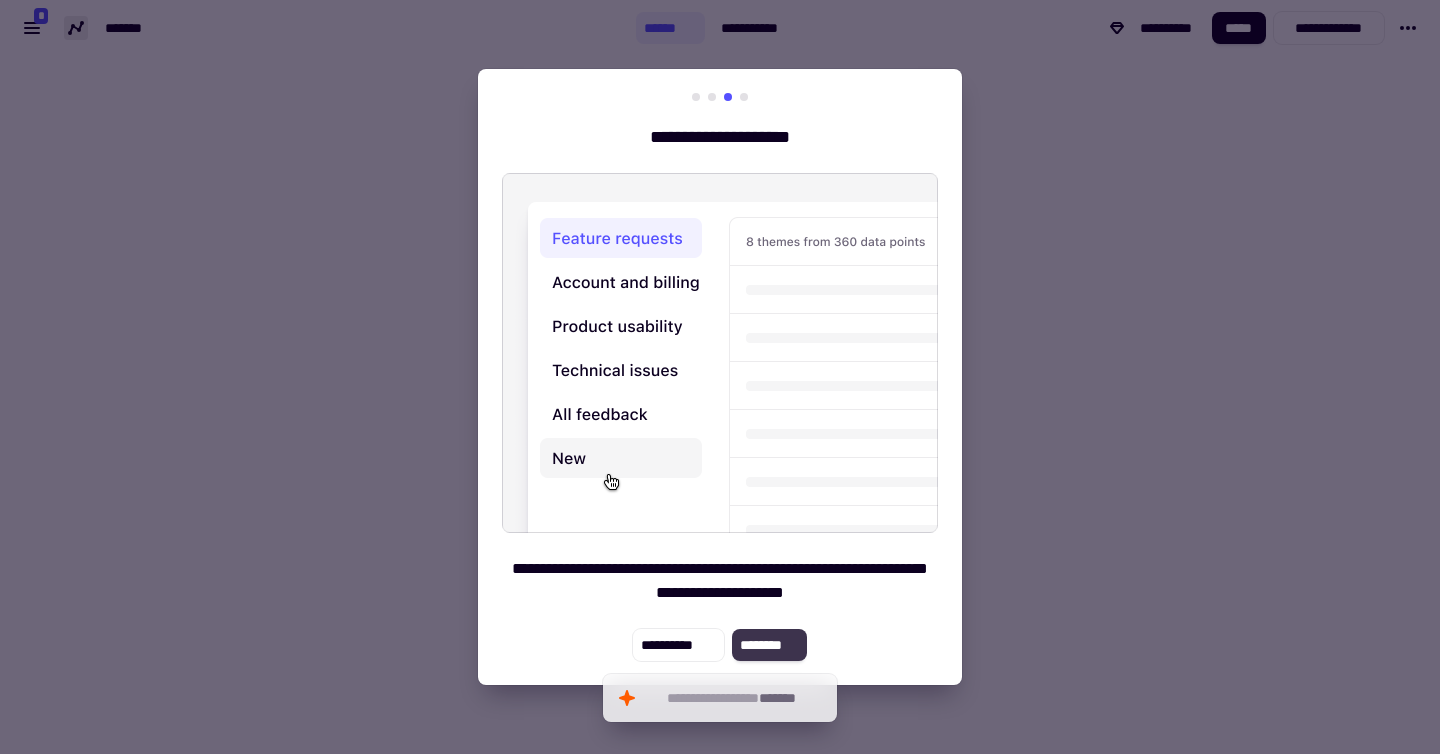 click on "********" 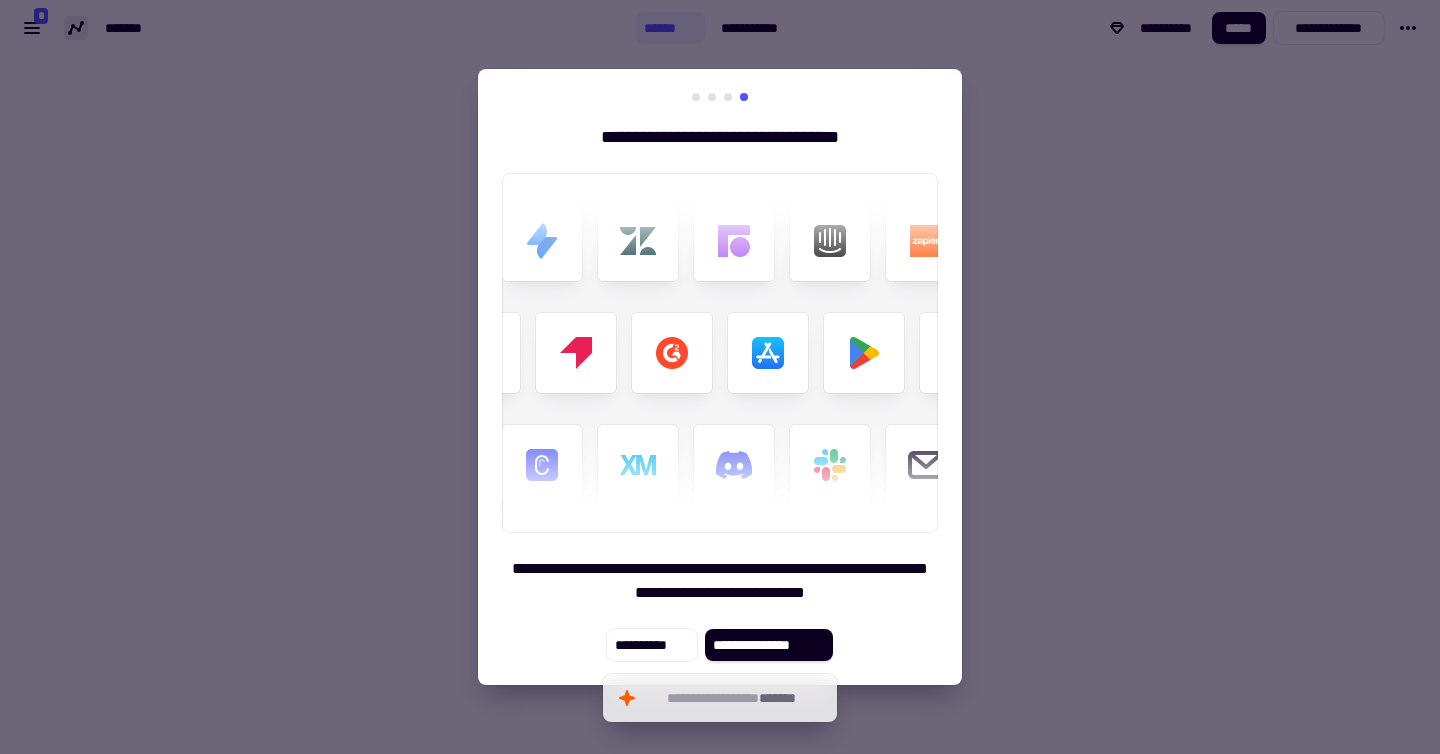 click at bounding box center [720, 377] 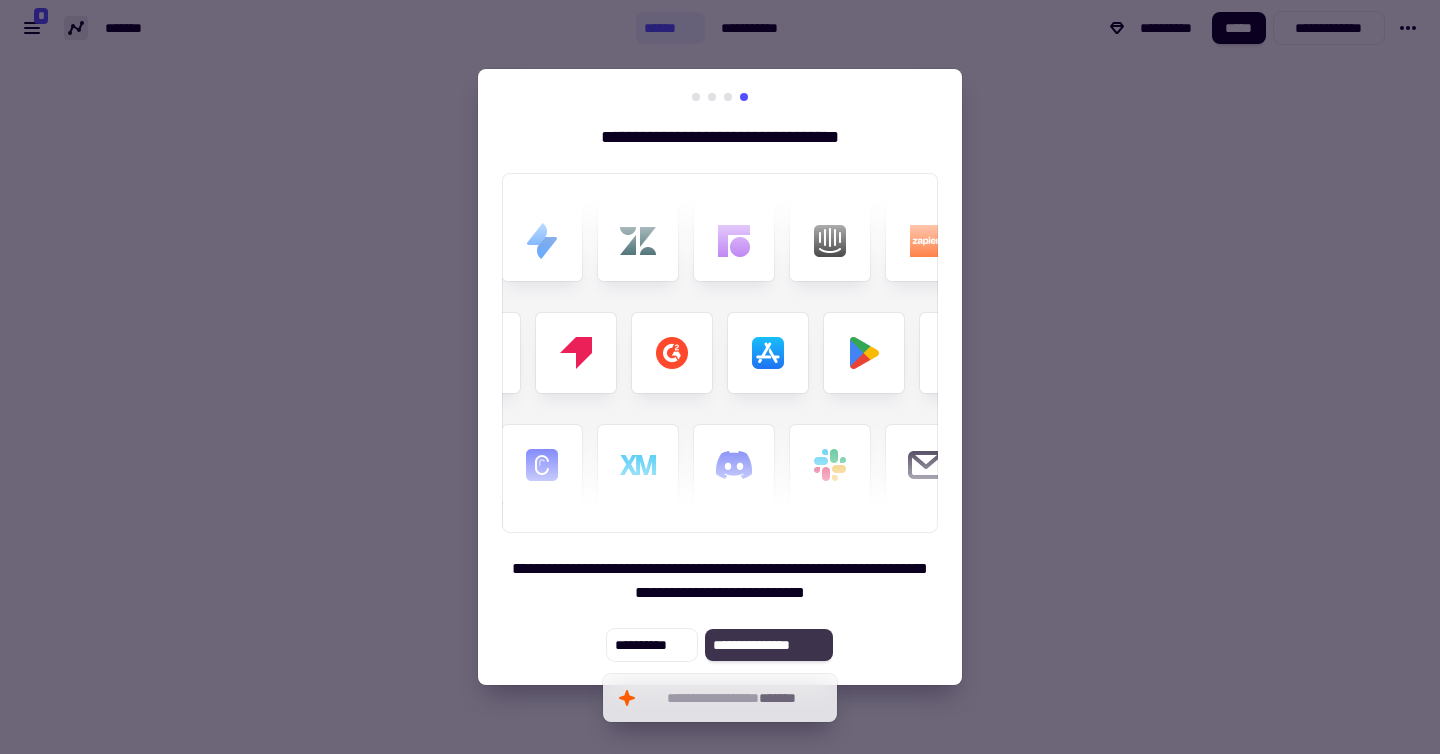 click on "**********" 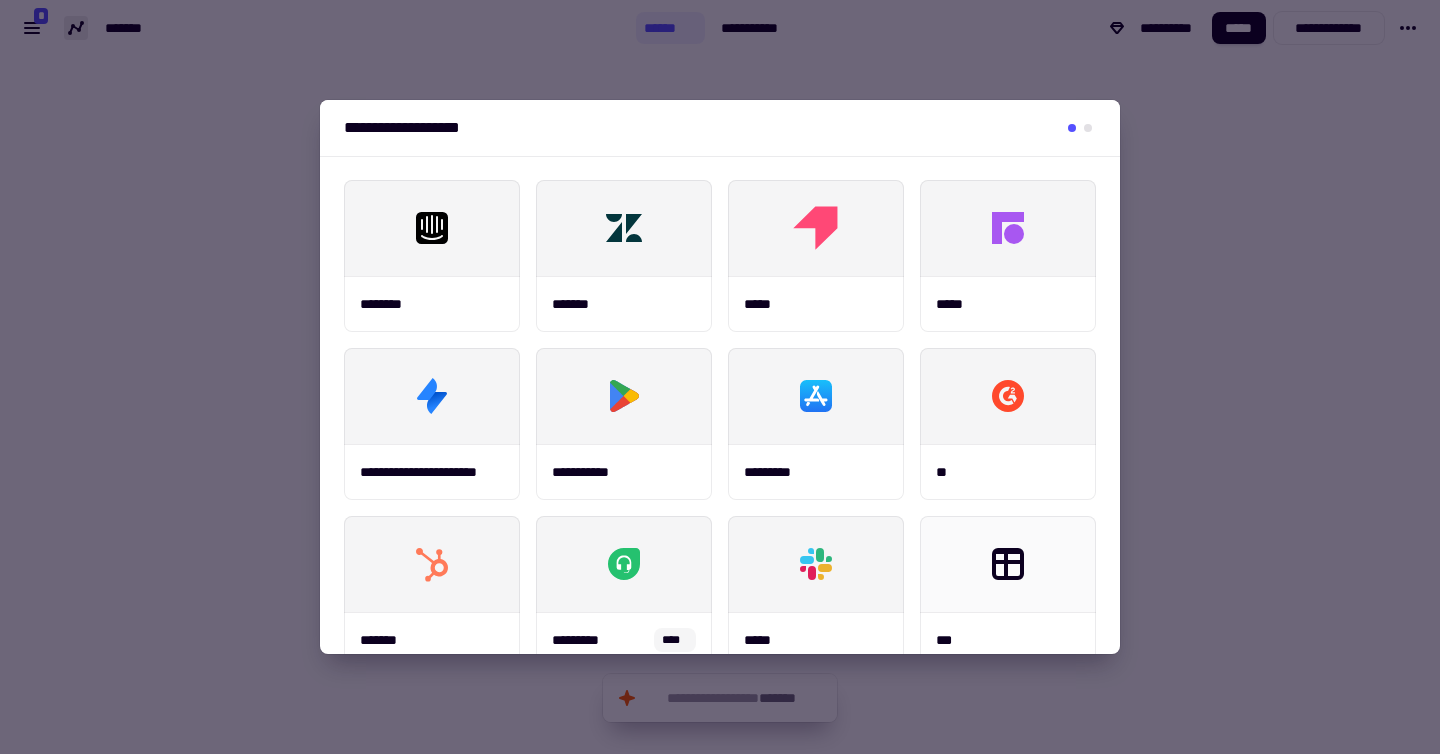 click at bounding box center [720, 377] 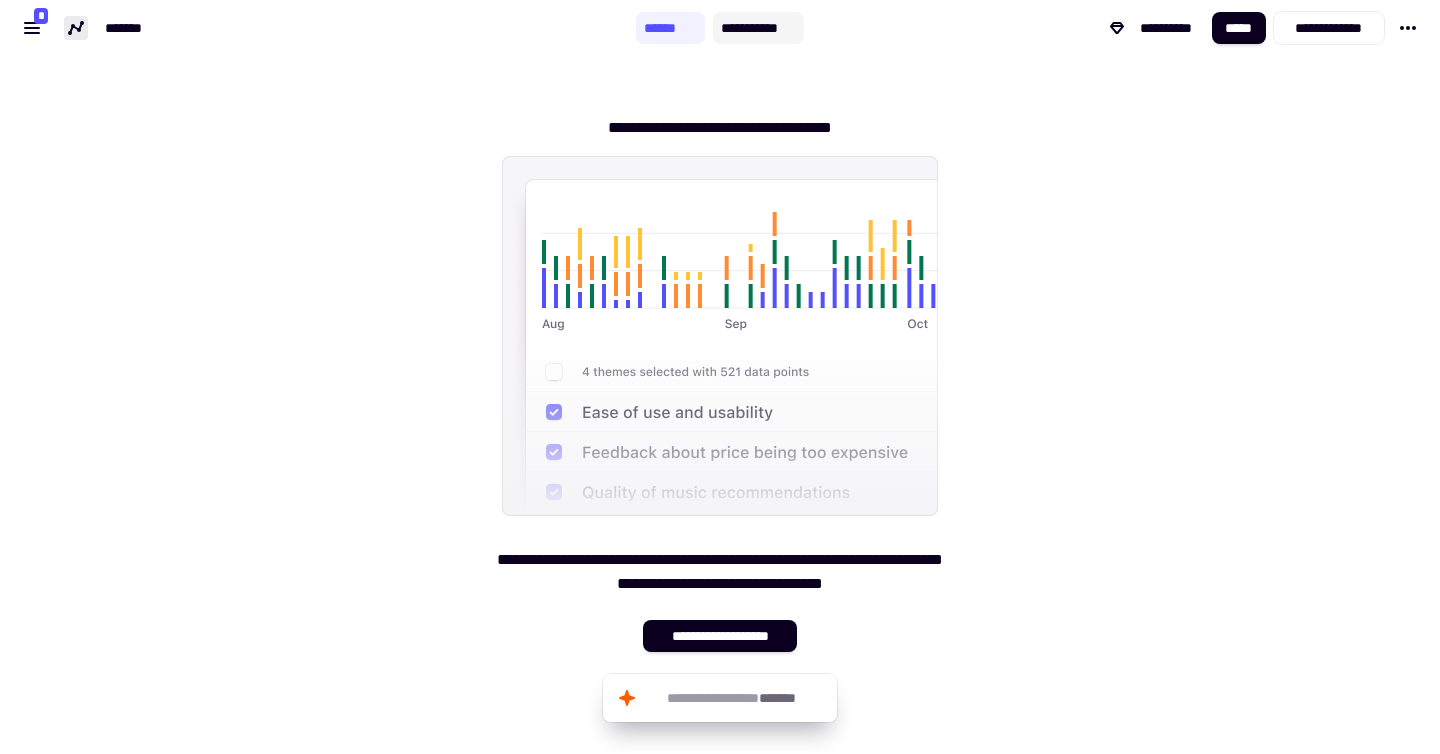 click on "**********" 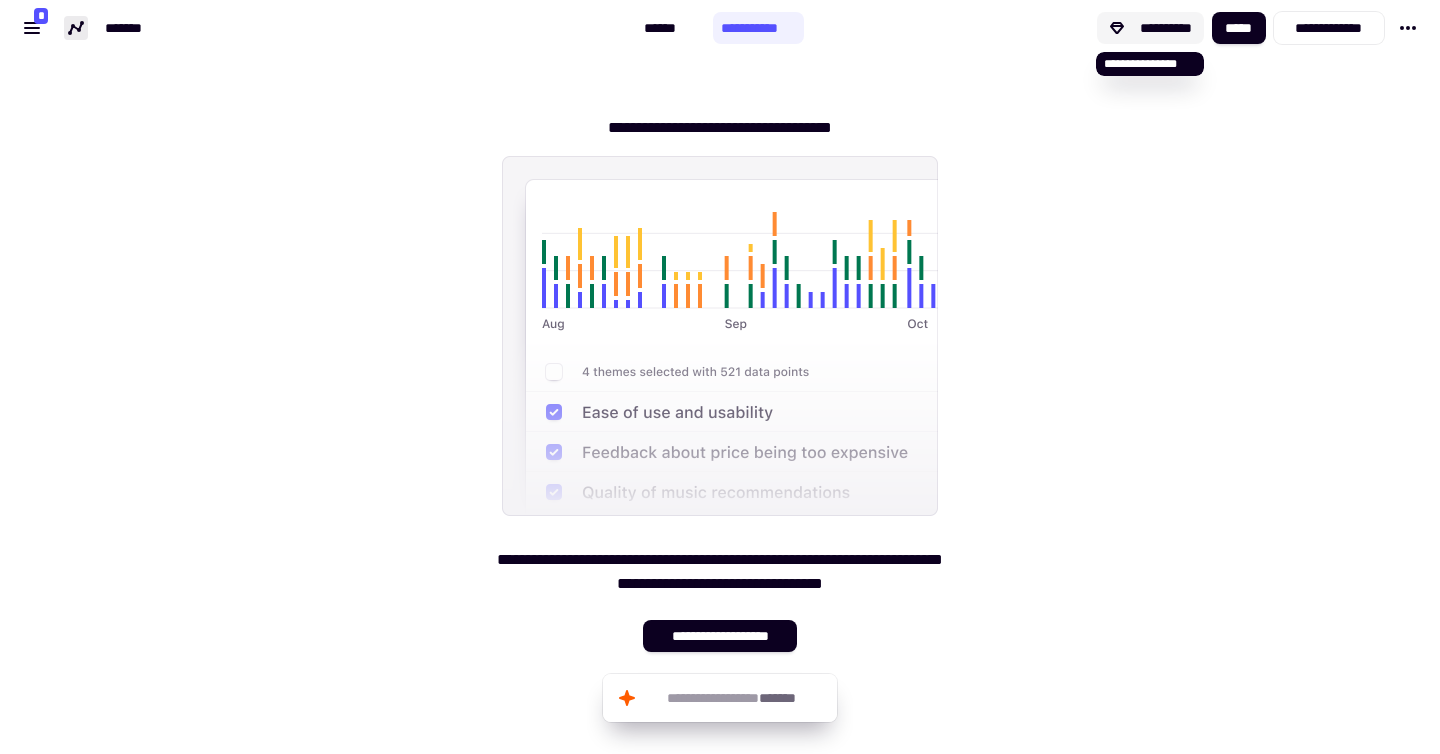 click 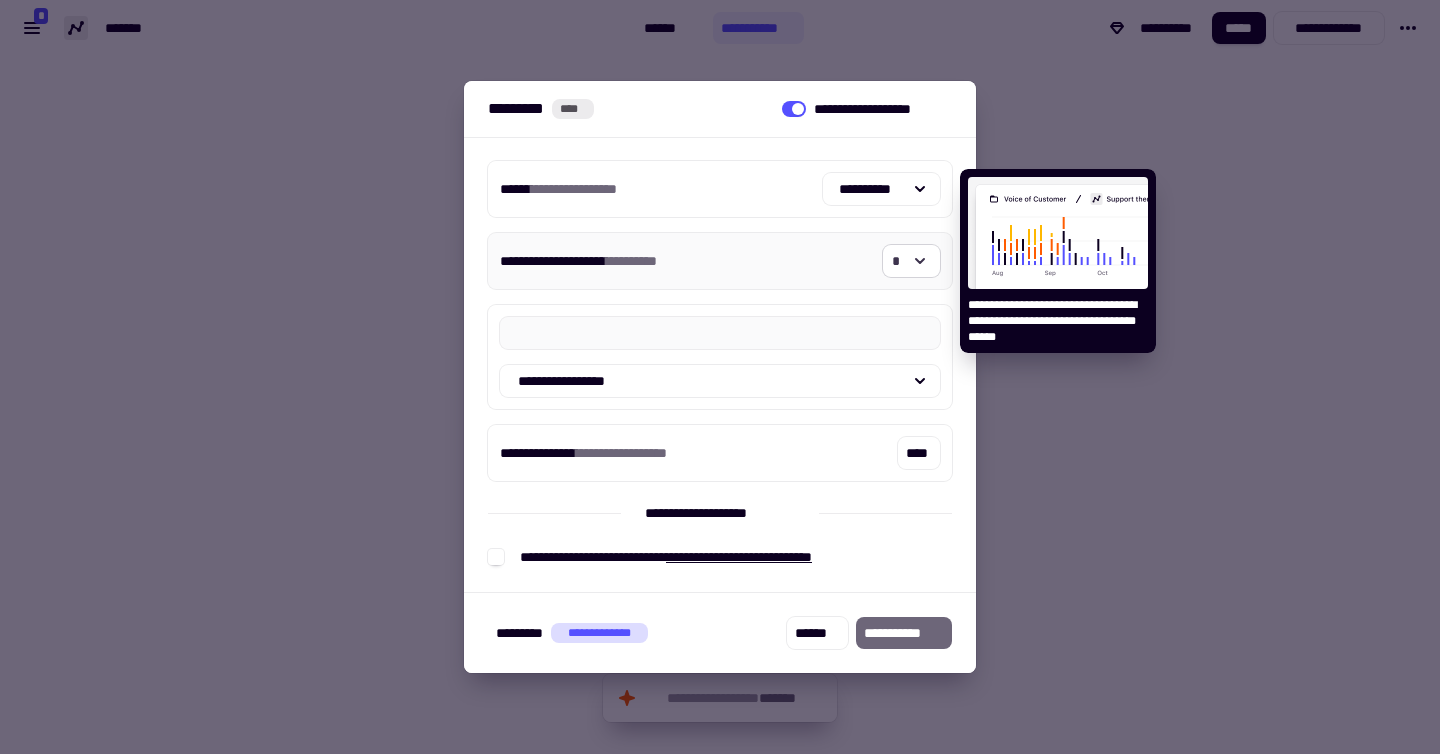 click on "*" 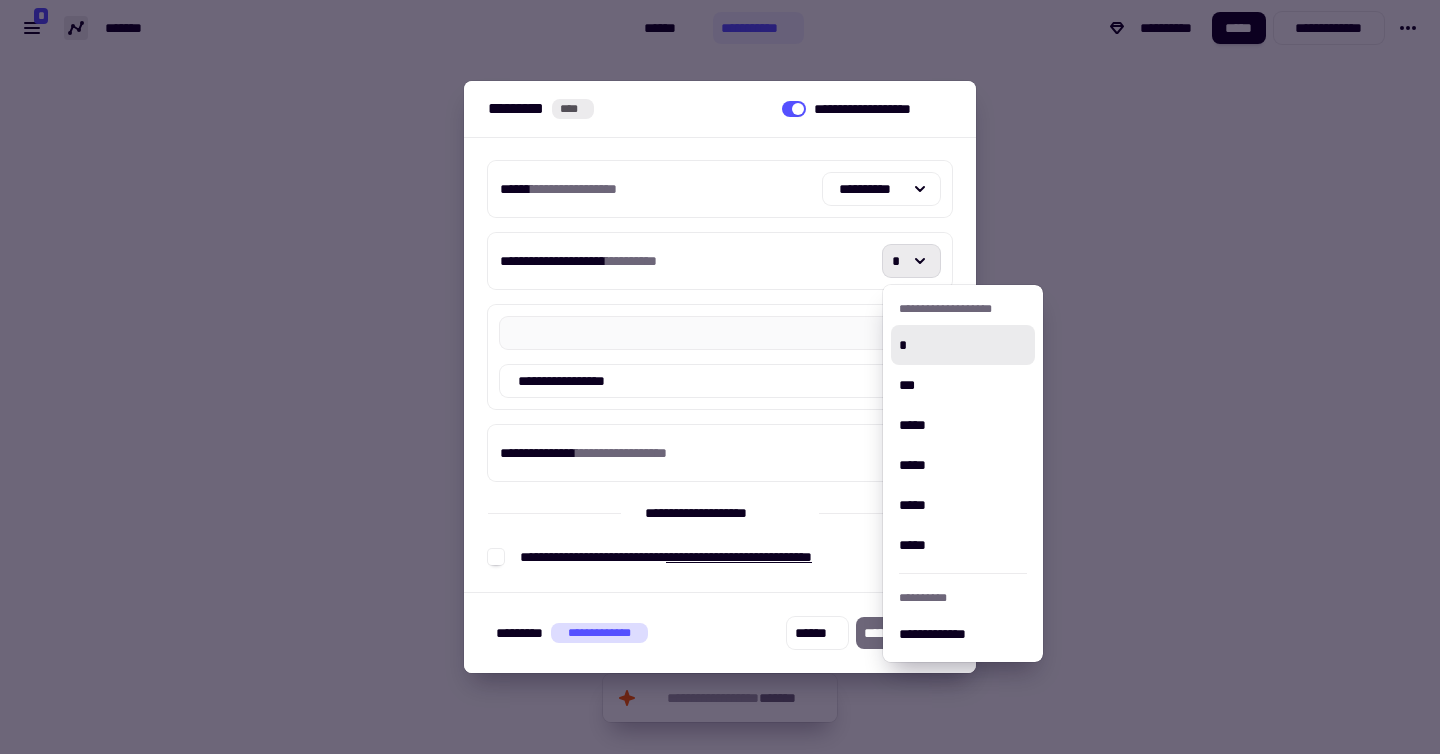 click at bounding box center (720, 377) 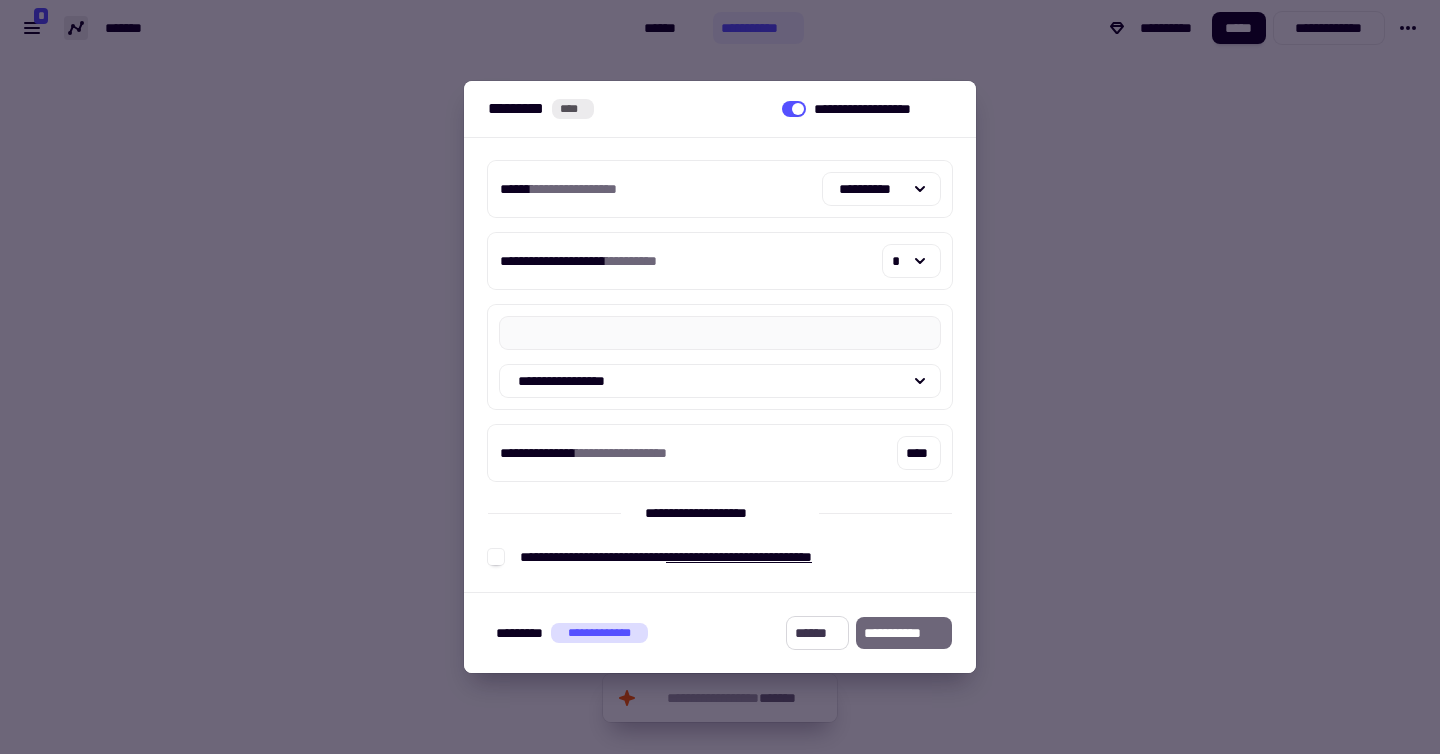 click on "******" at bounding box center (817, 633) 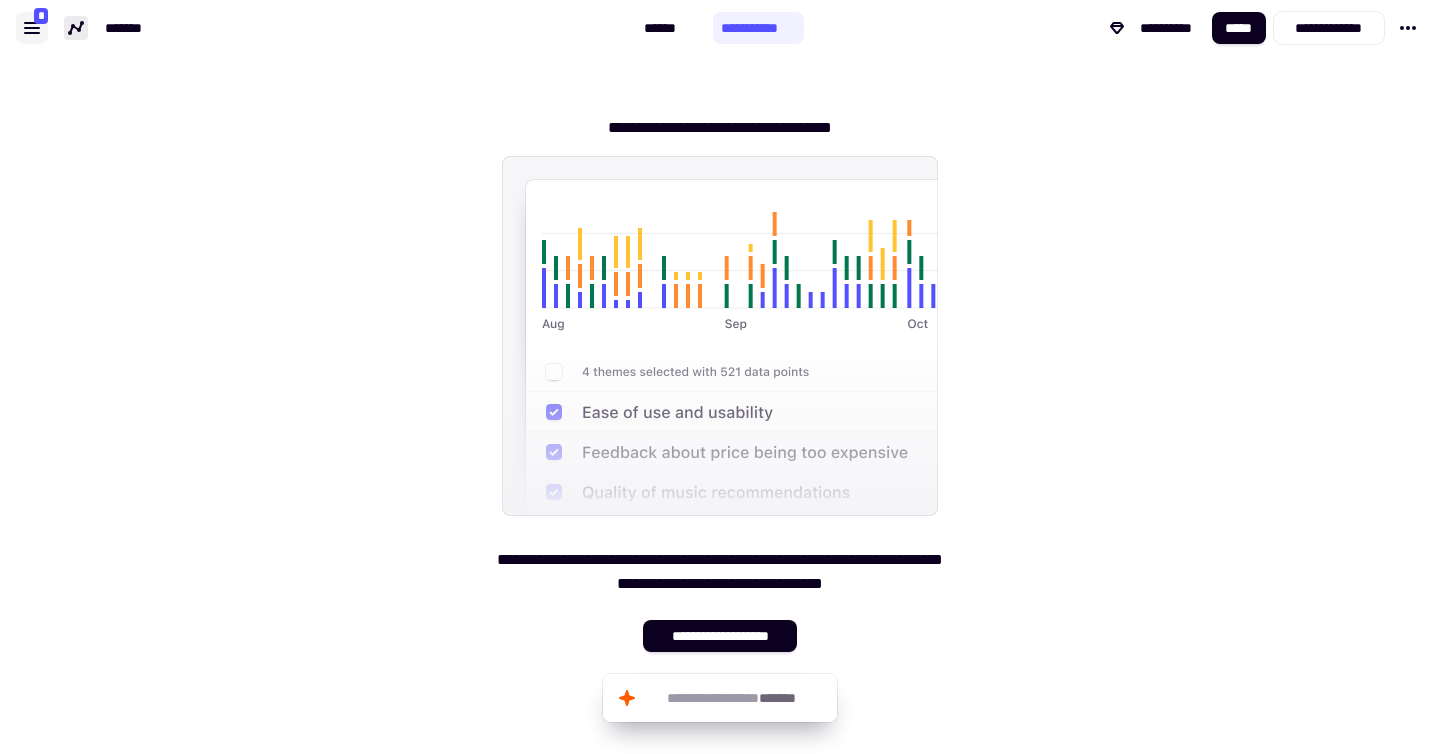 click 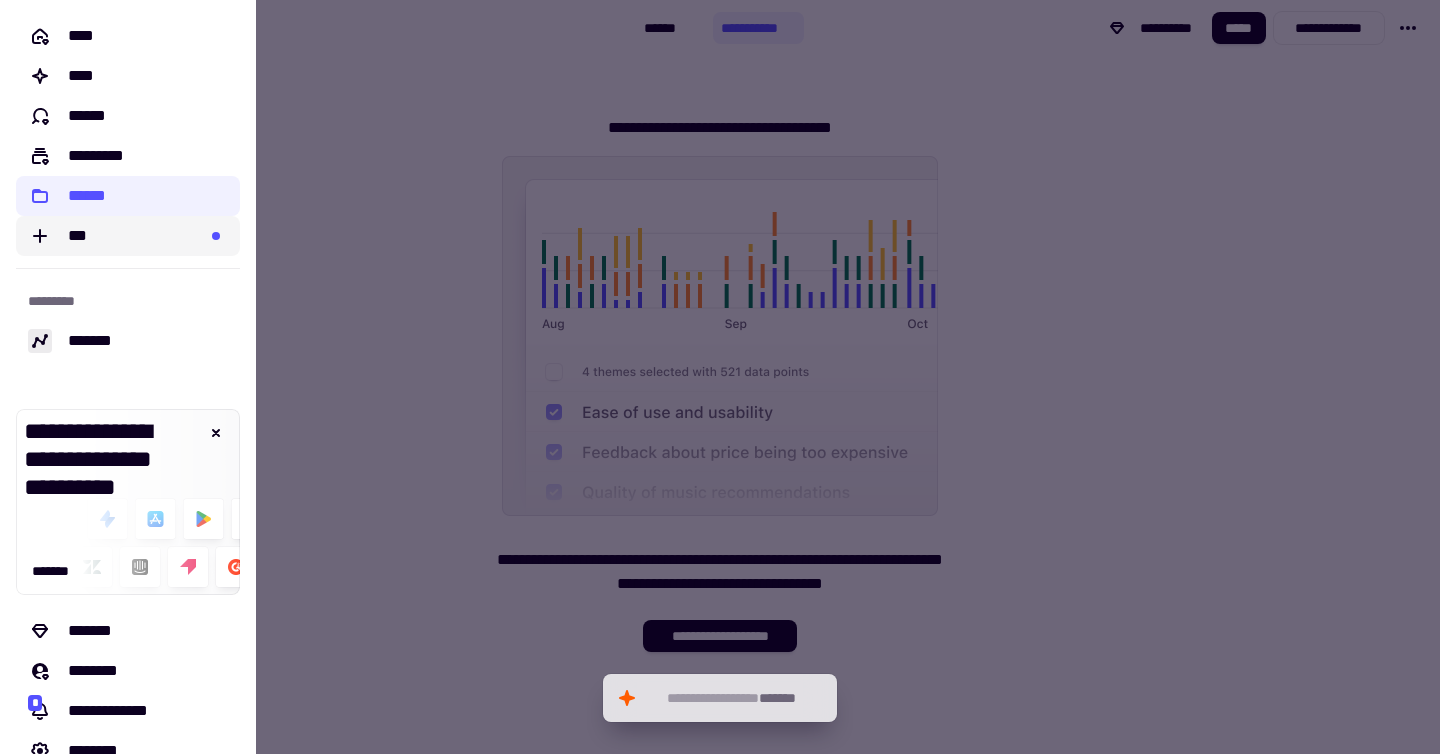 click on "***" 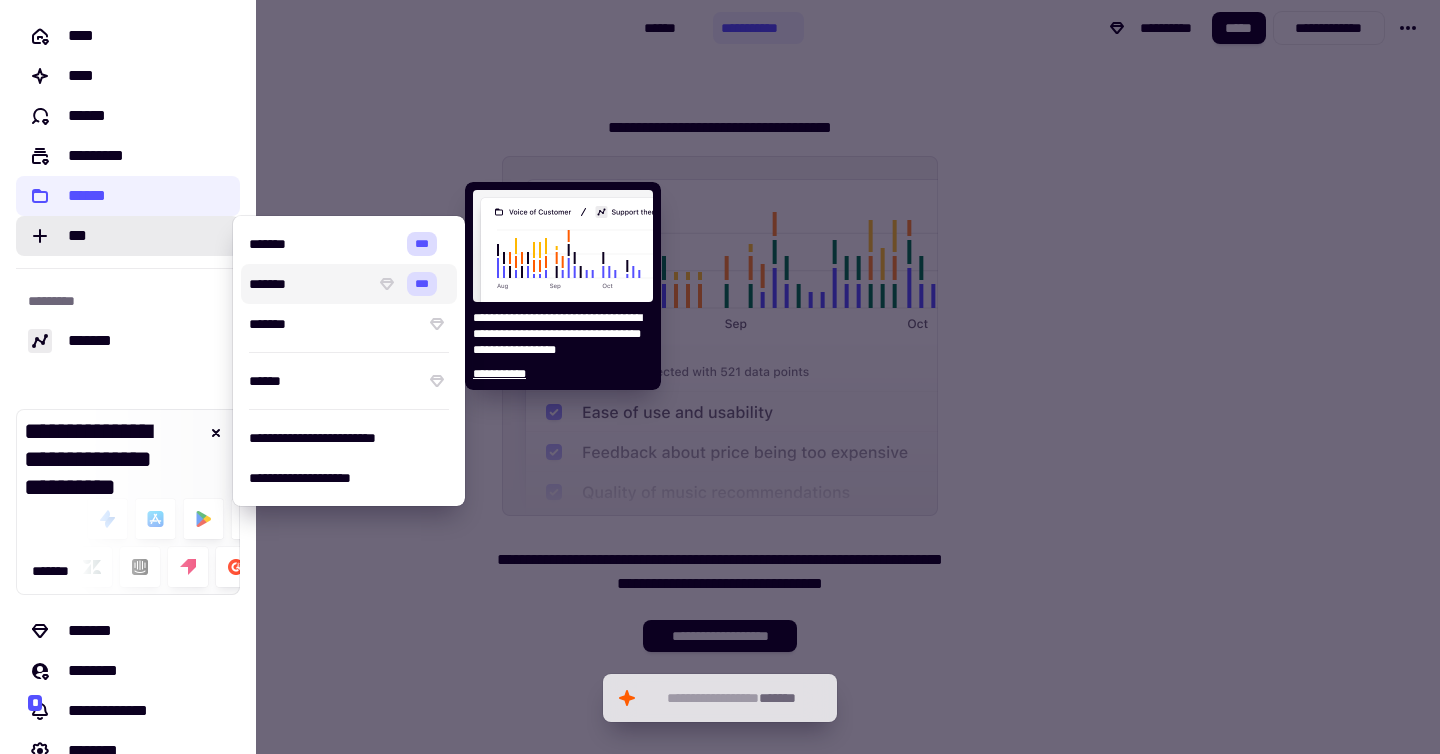 click on "*******" at bounding box center (308, 284) 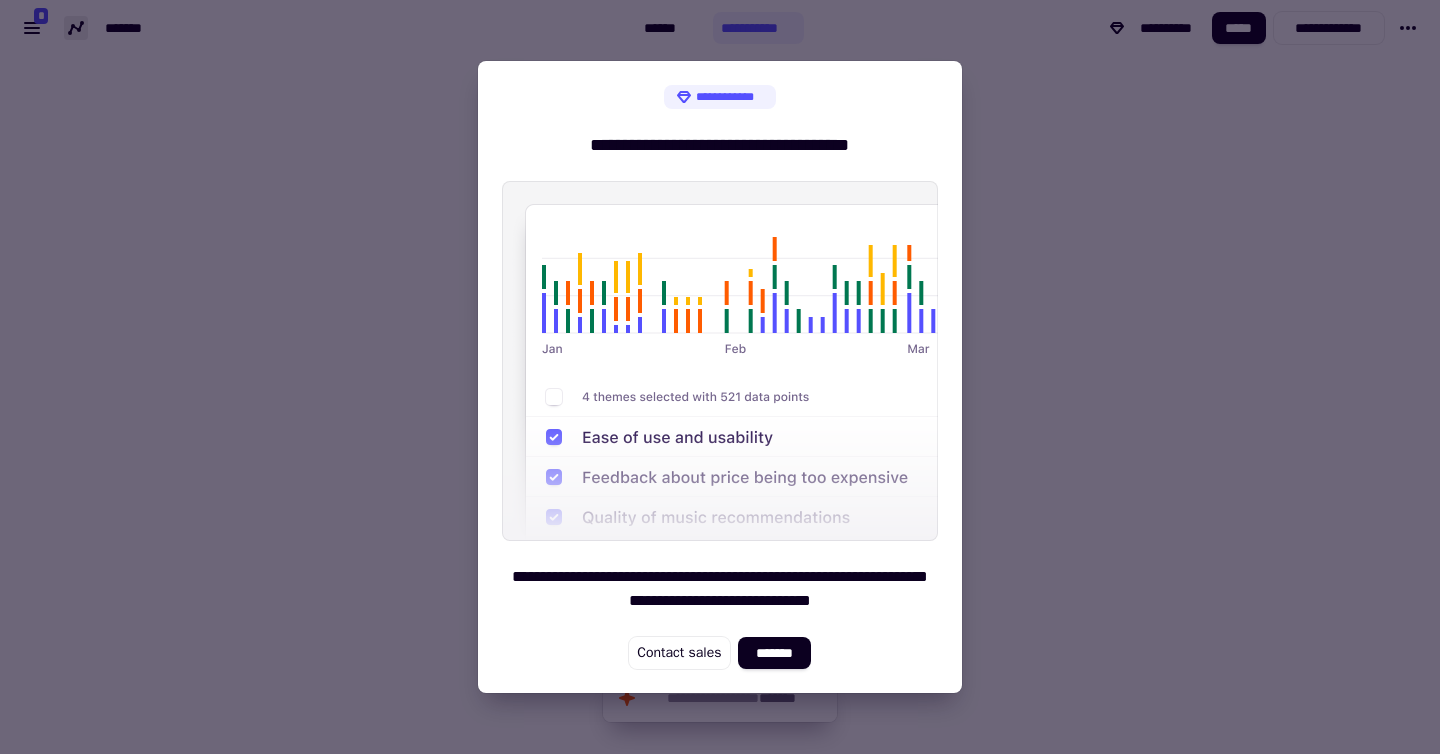click at bounding box center (720, 377) 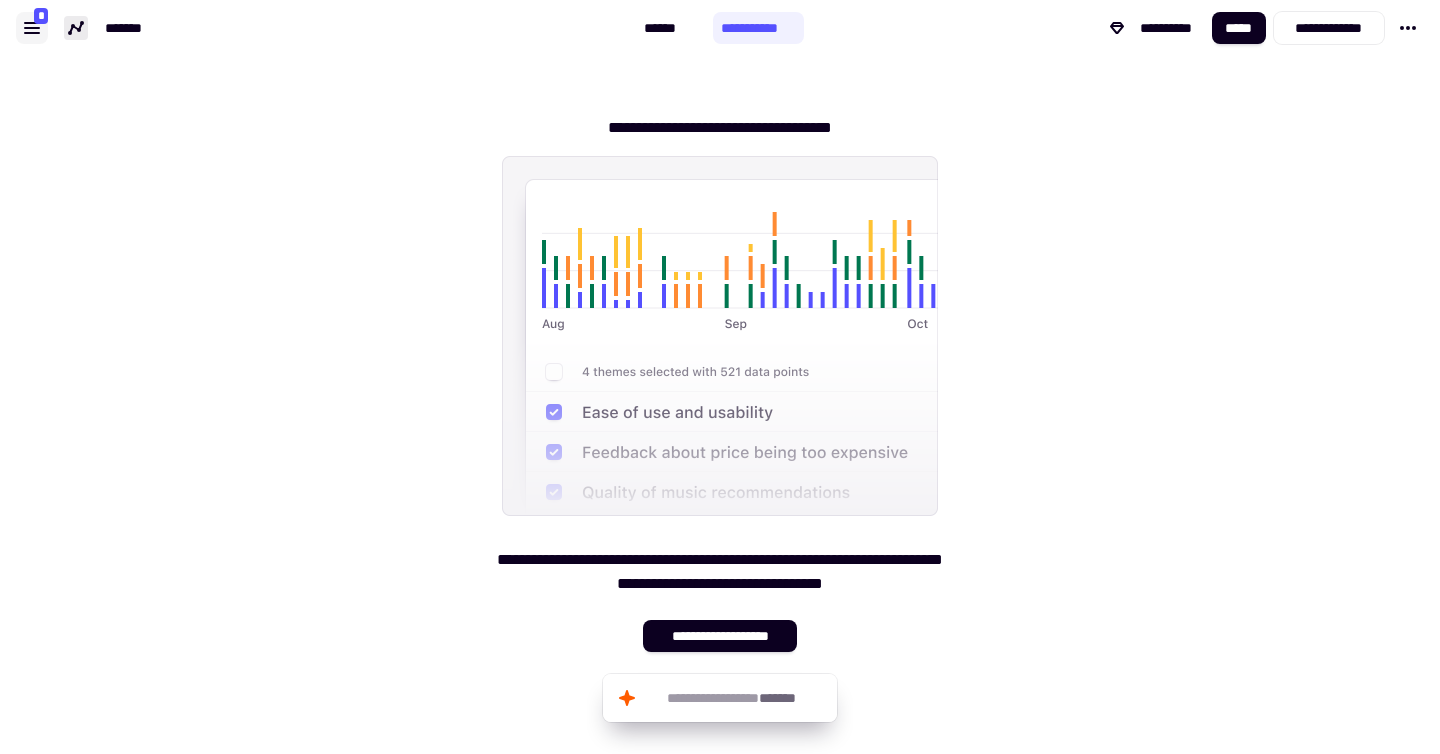 click 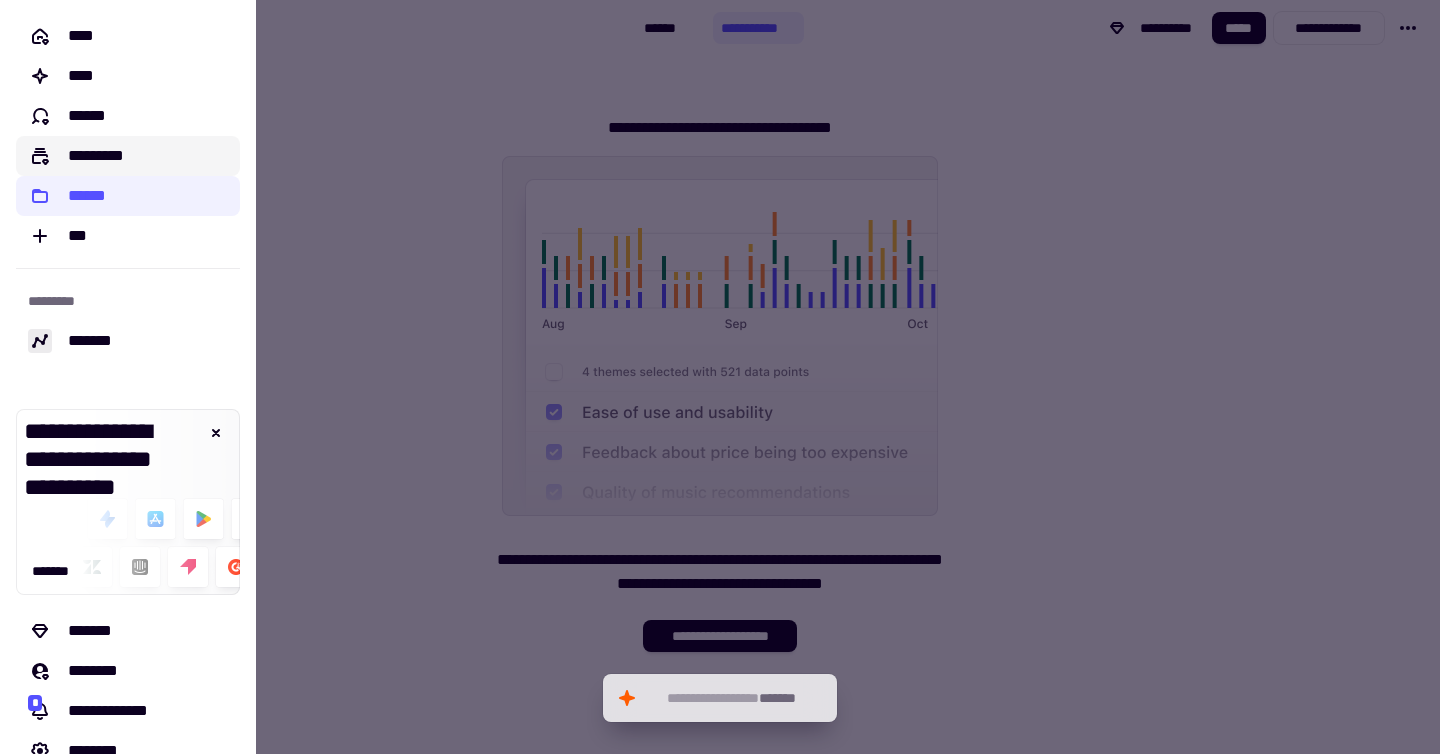 click on "*********" 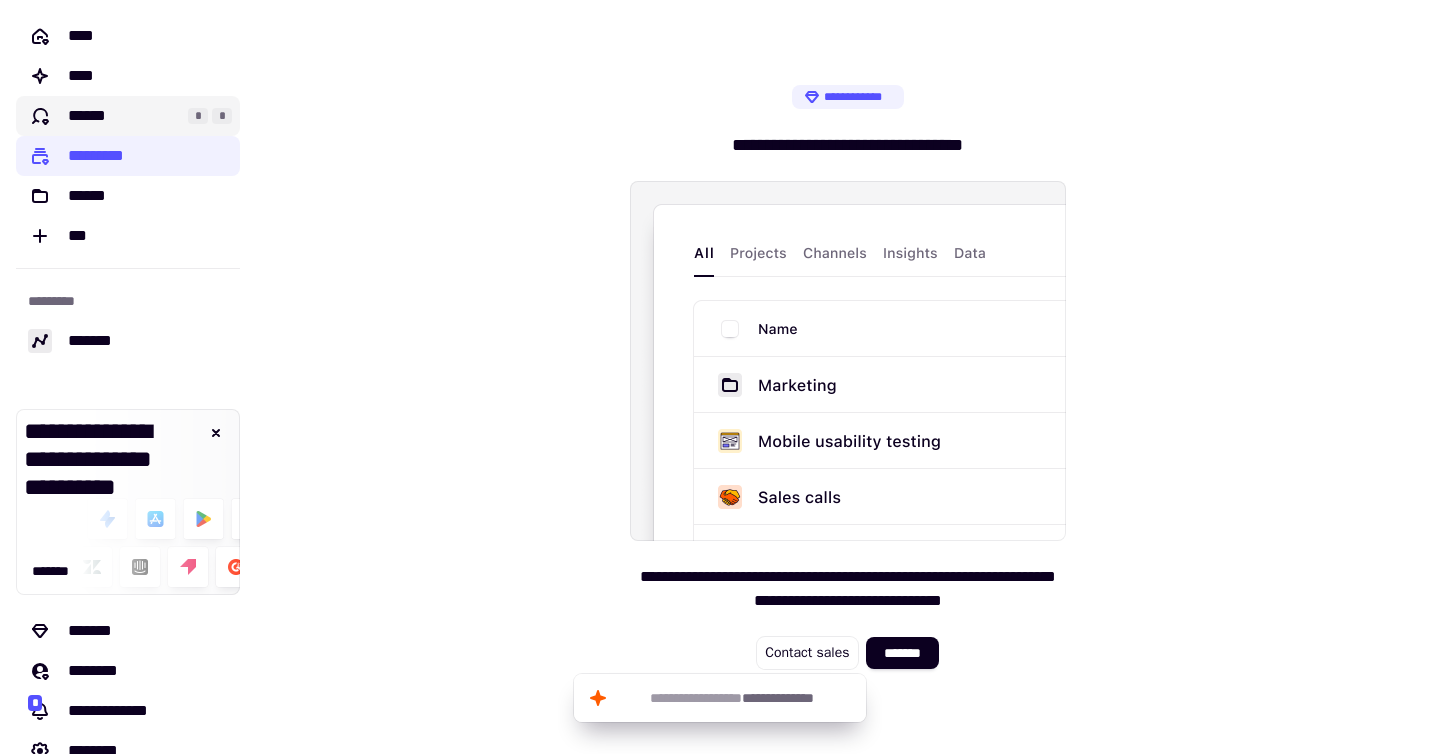 click on "******" 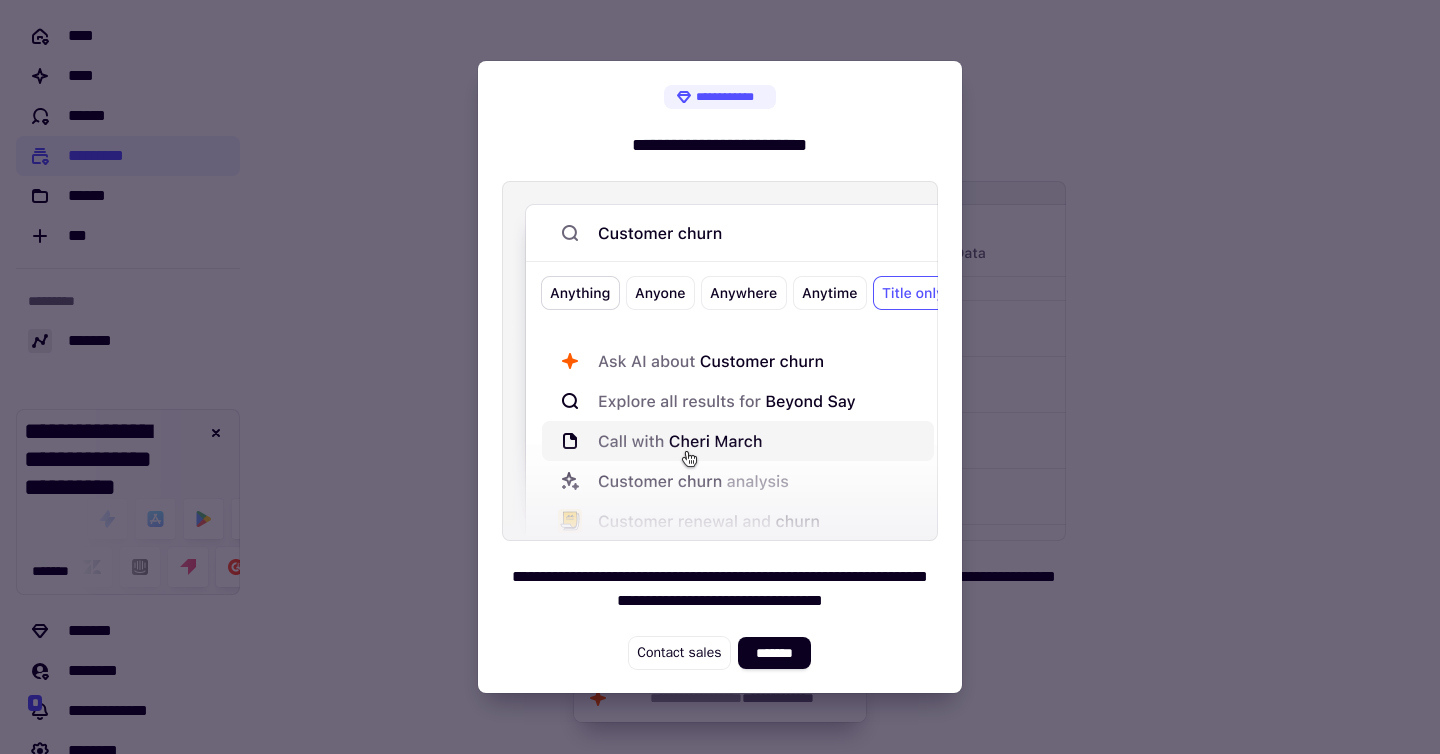 click at bounding box center (720, 377) 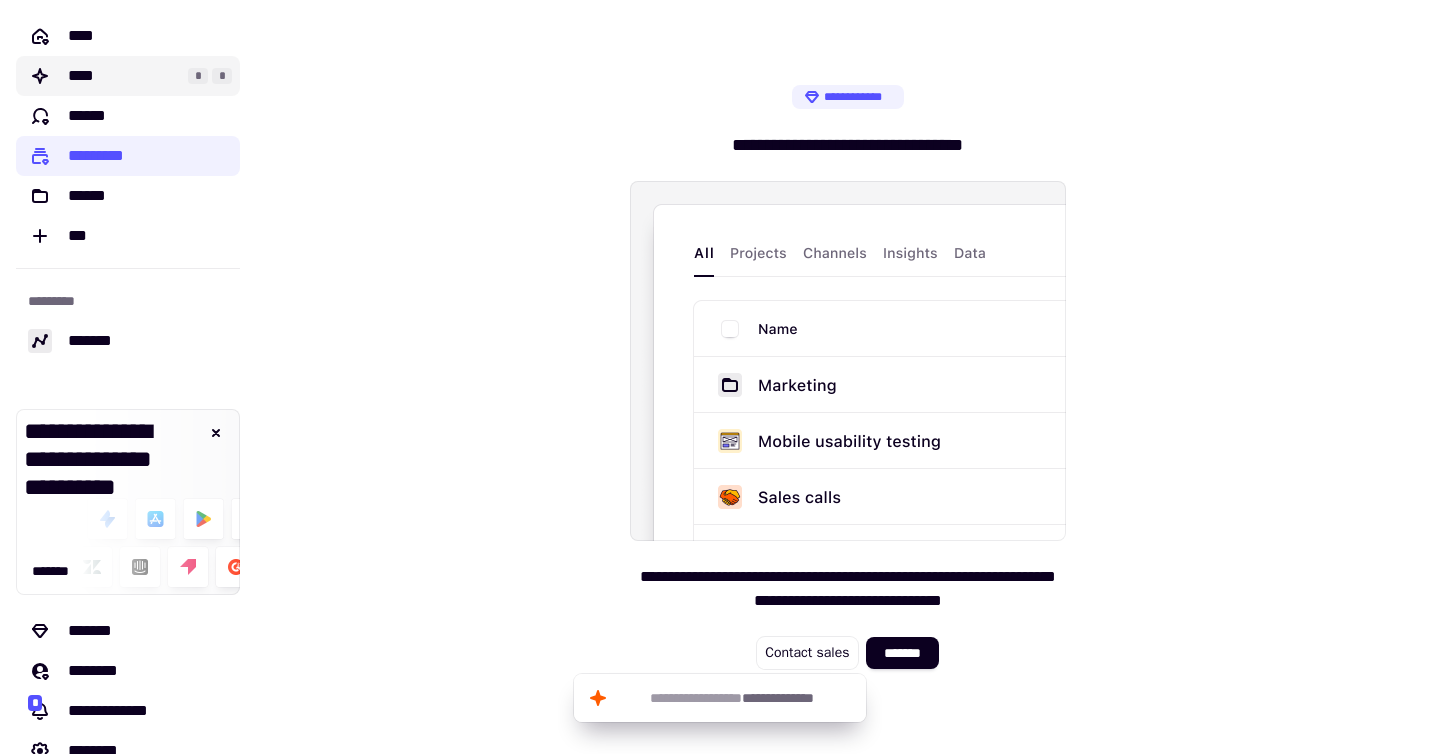 click on "****" 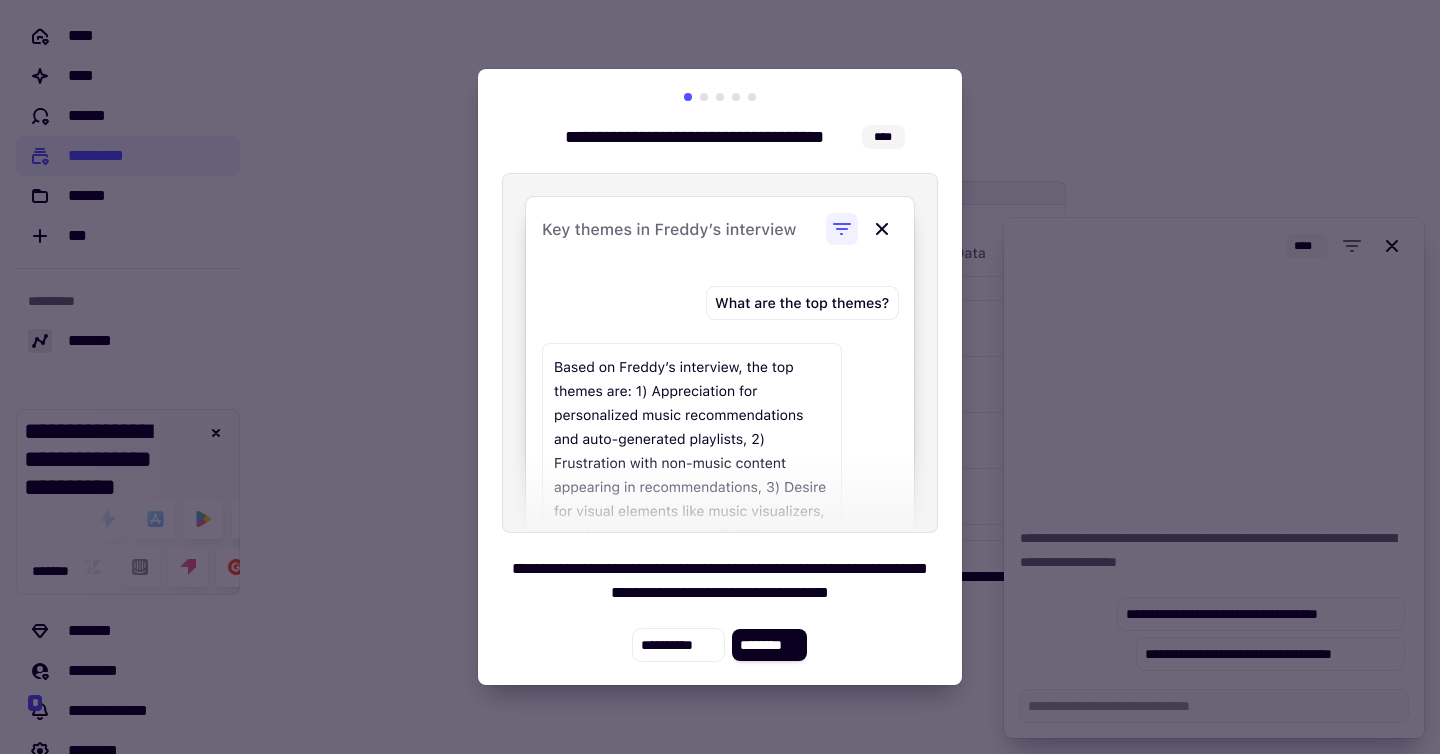 click at bounding box center [704, 97] 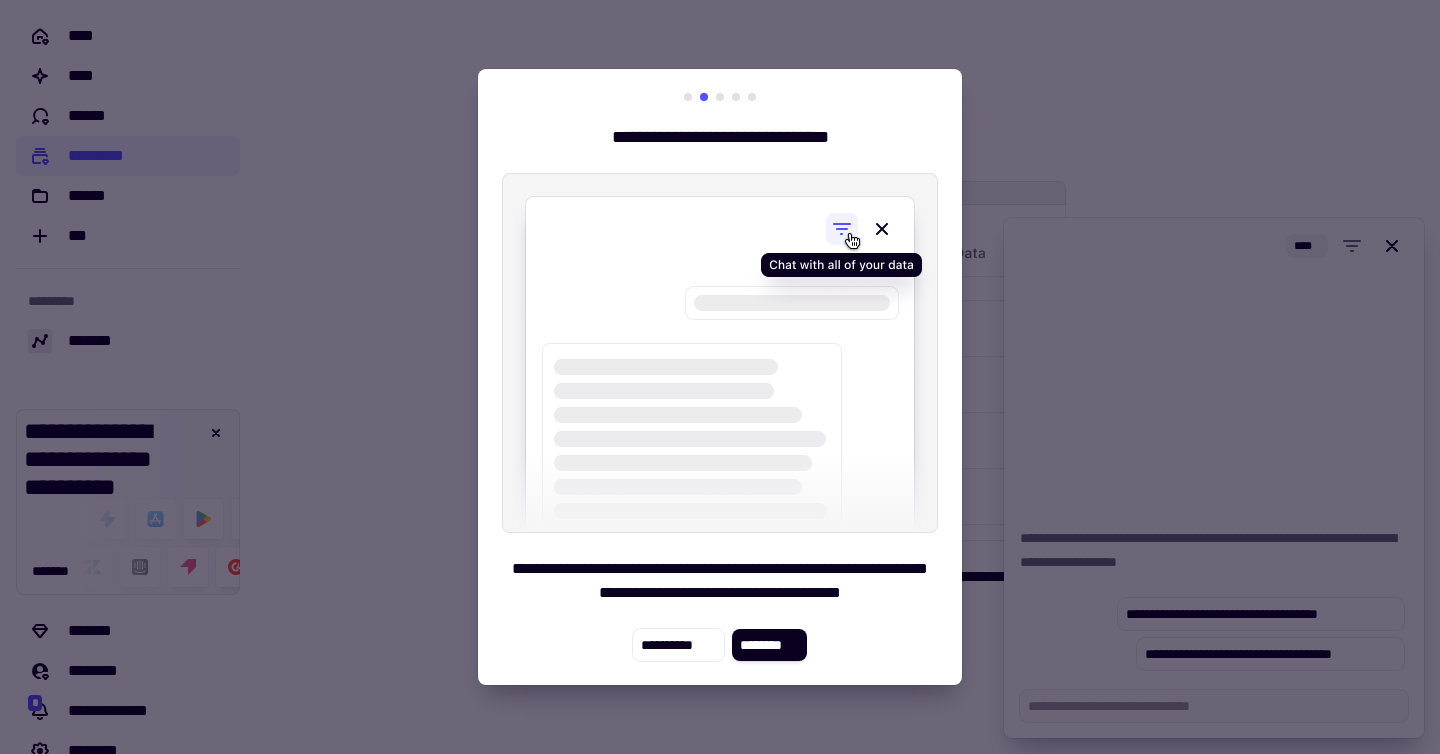 click at bounding box center [720, 97] 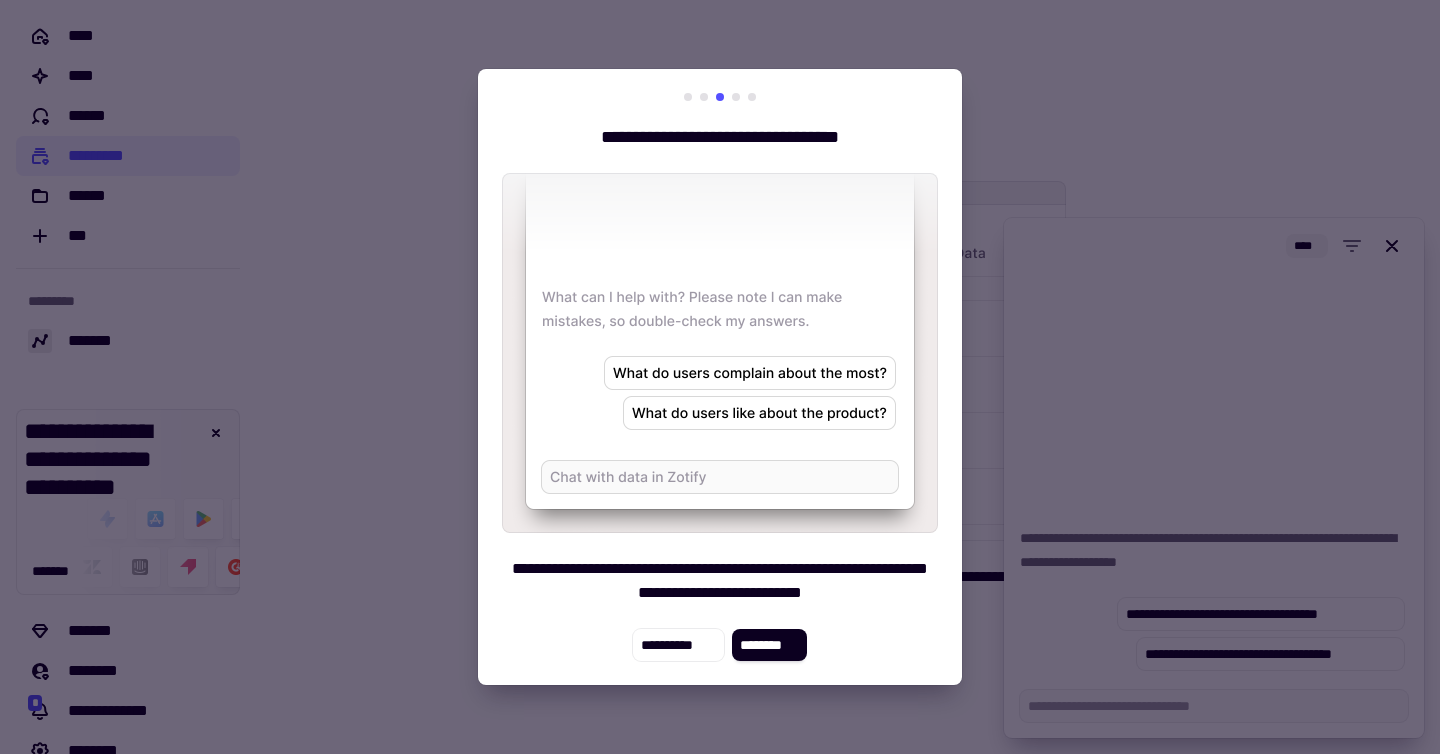 click at bounding box center [736, 97] 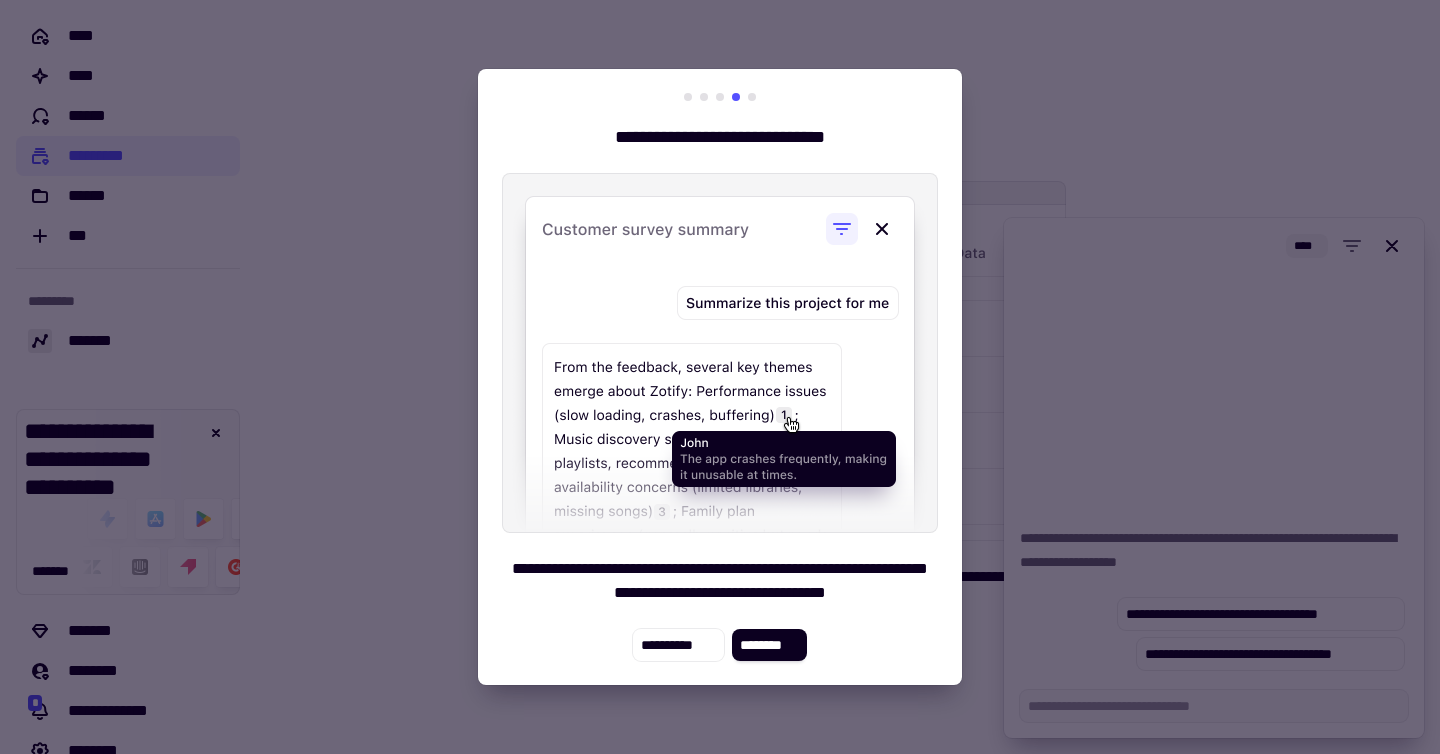 click at bounding box center [752, 97] 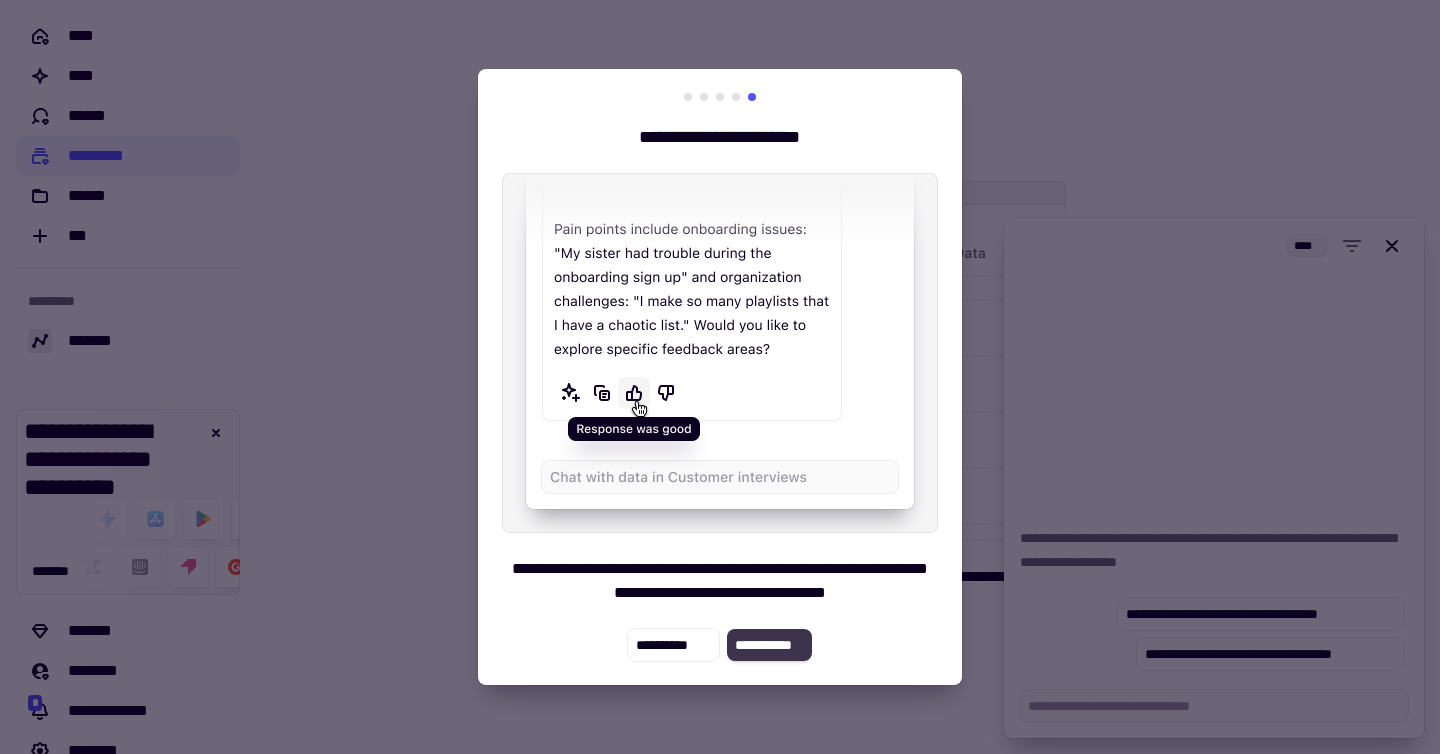 click on "**********" 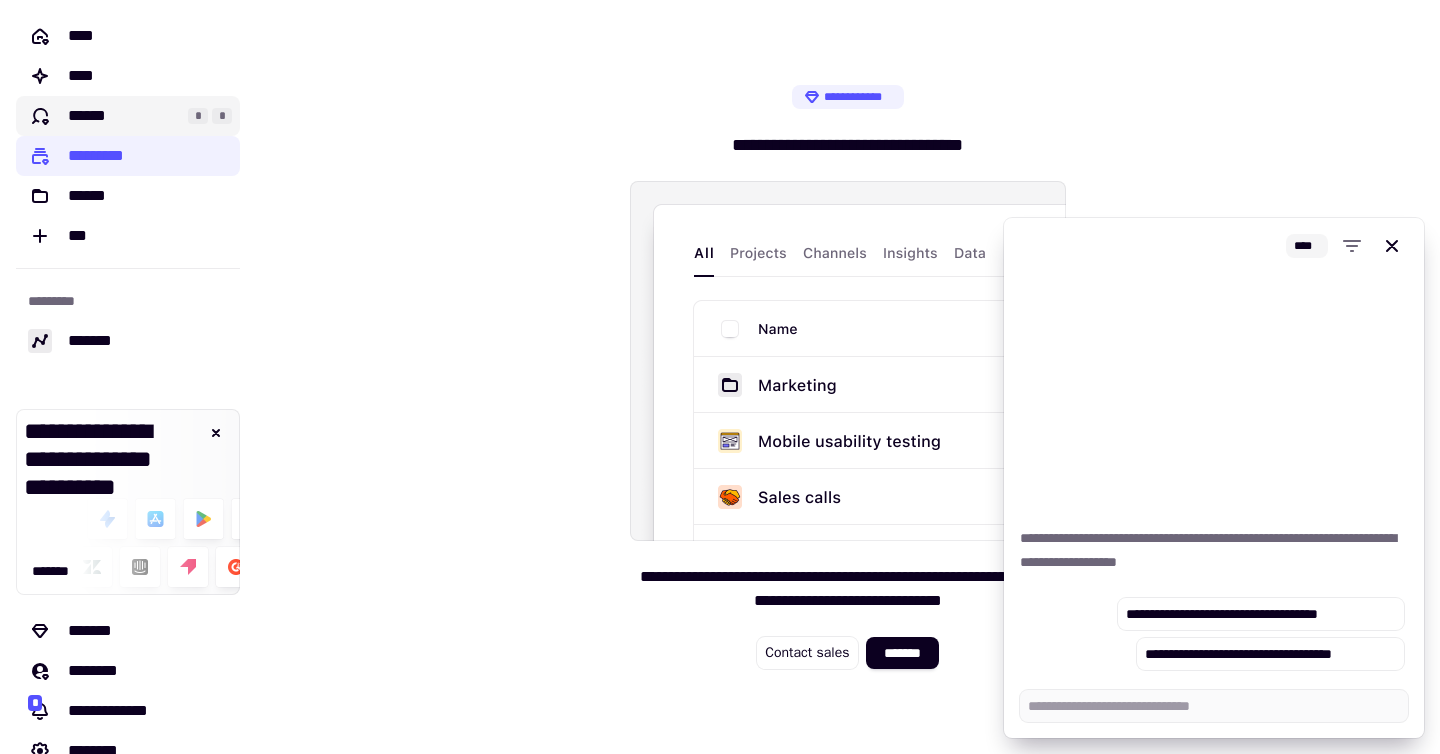click on "****** * *" 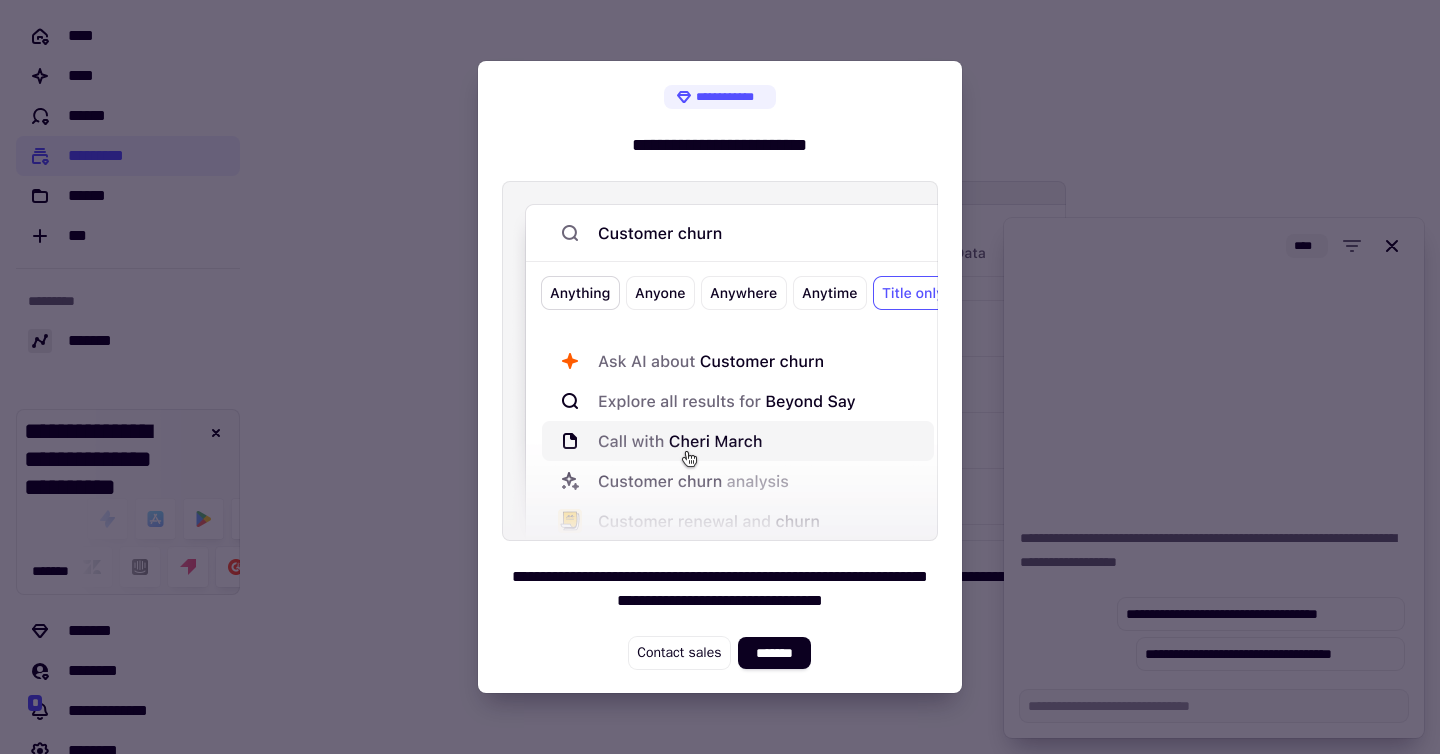 click at bounding box center [720, 377] 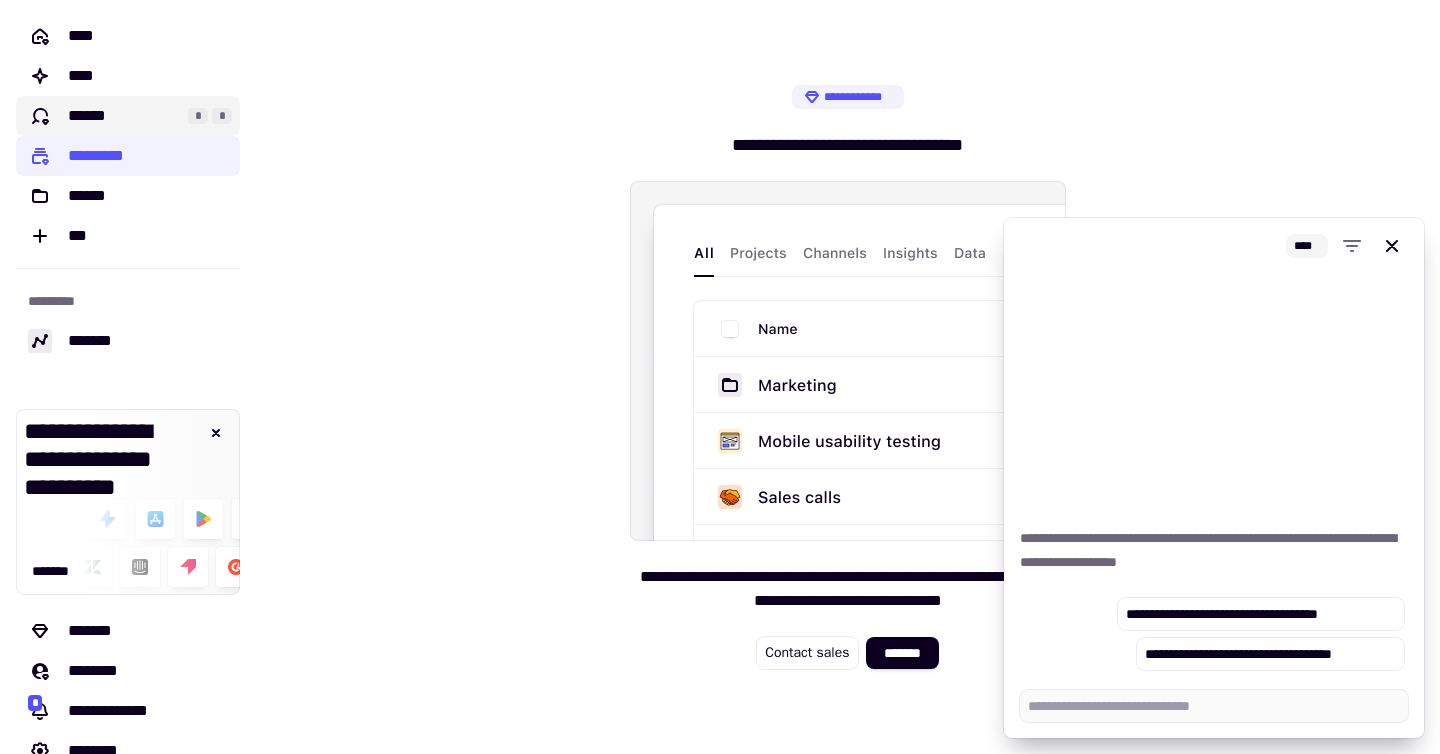 click on "******" 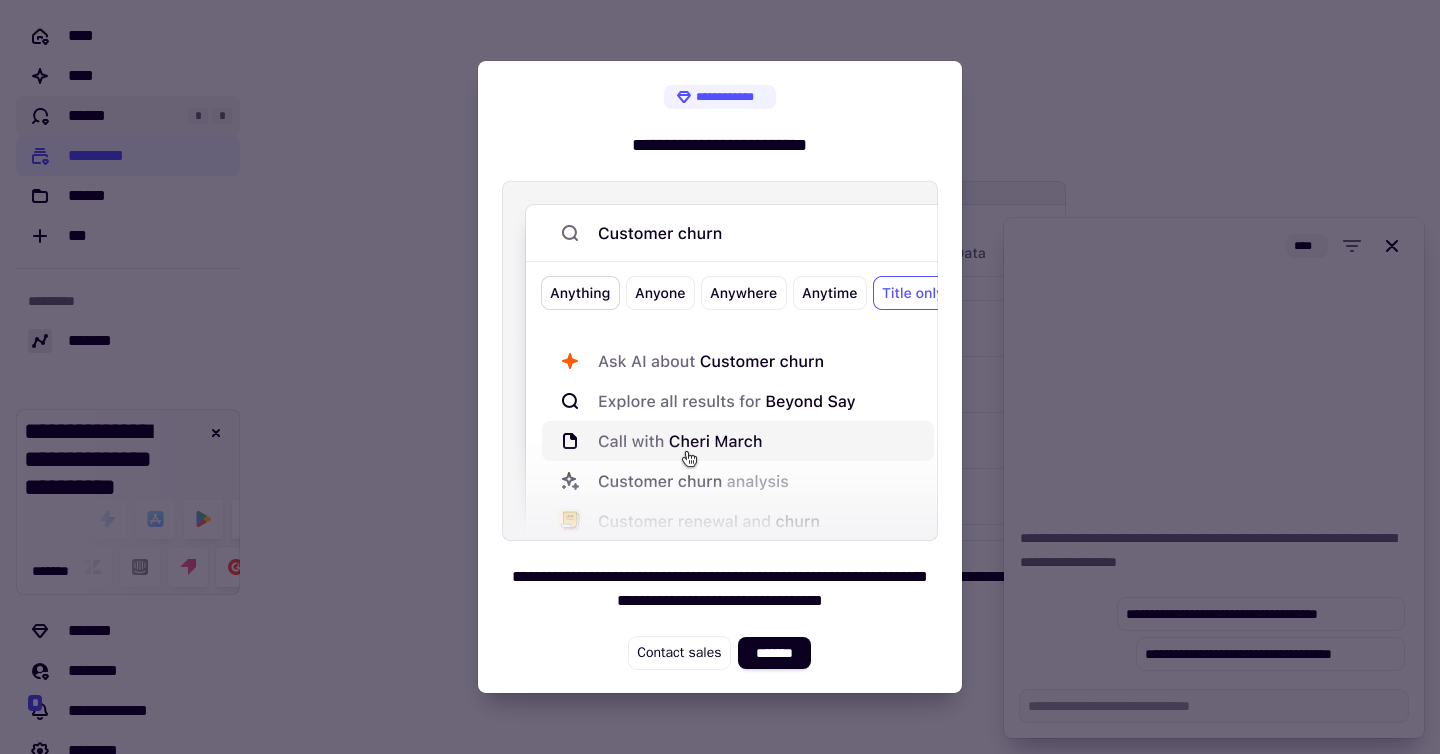 click at bounding box center (720, 377) 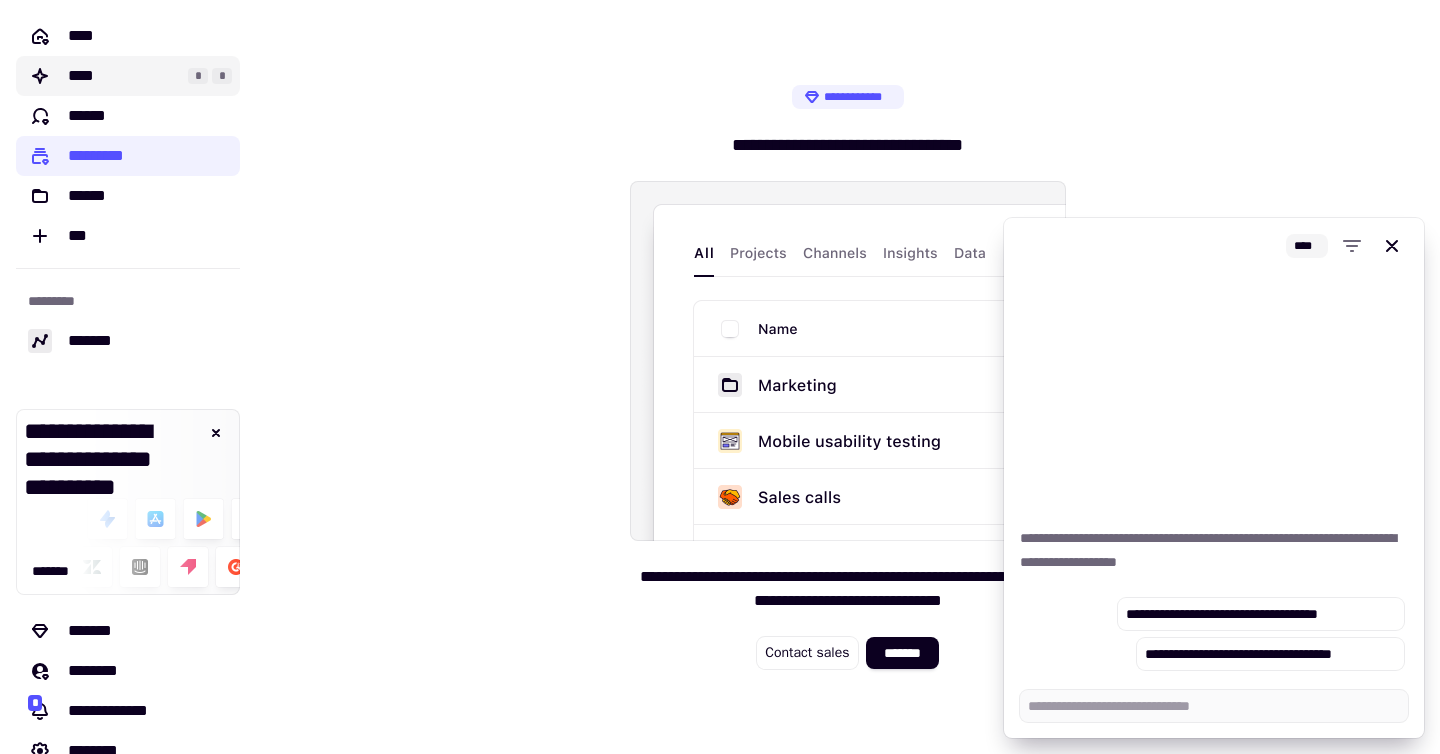 click on "****" 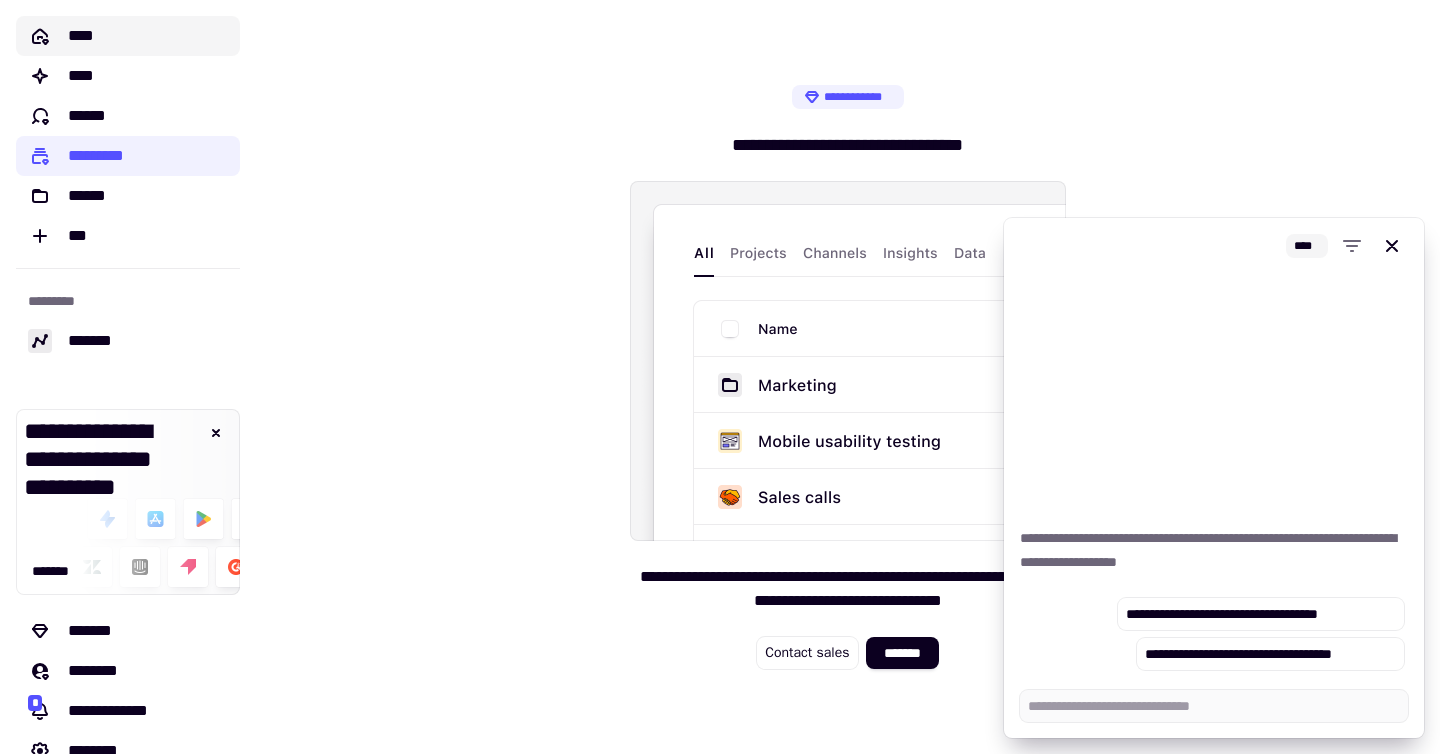 click on "****" 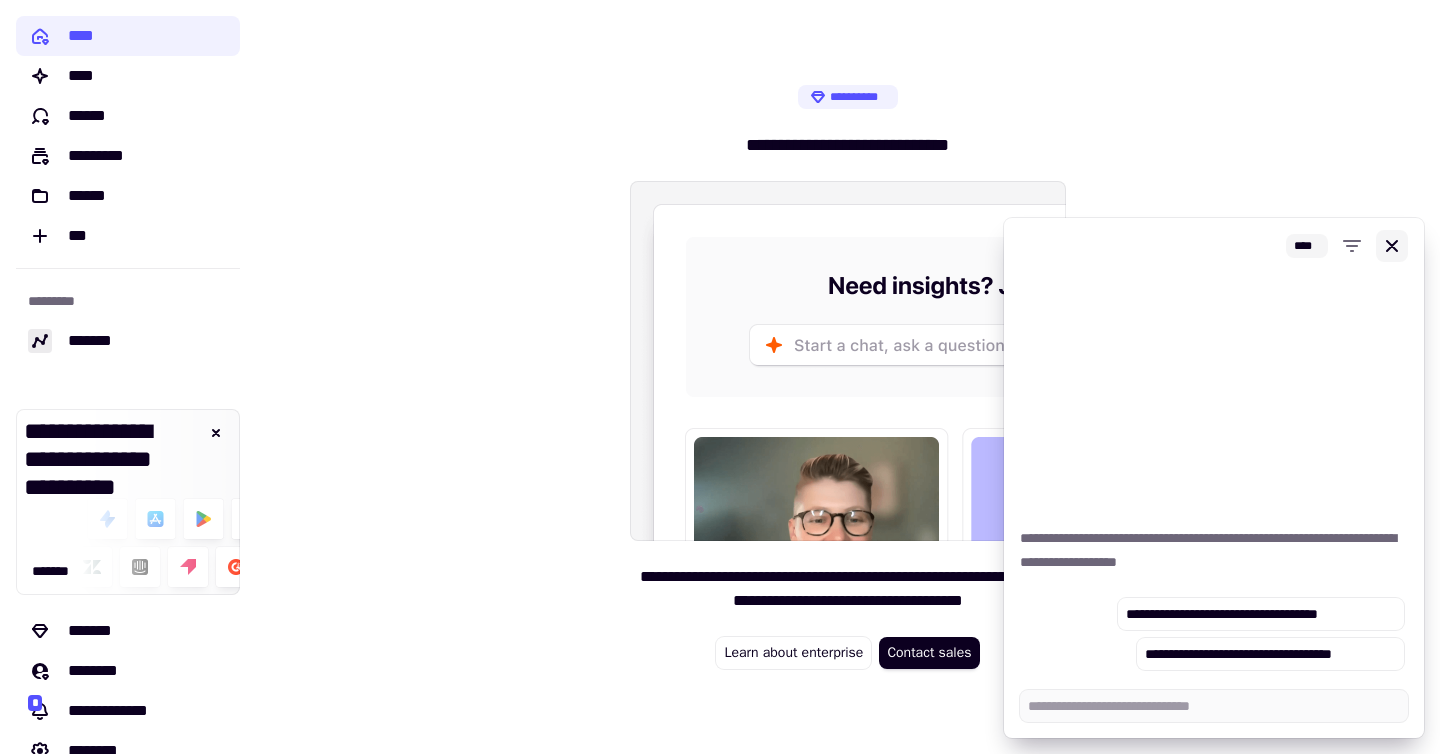click 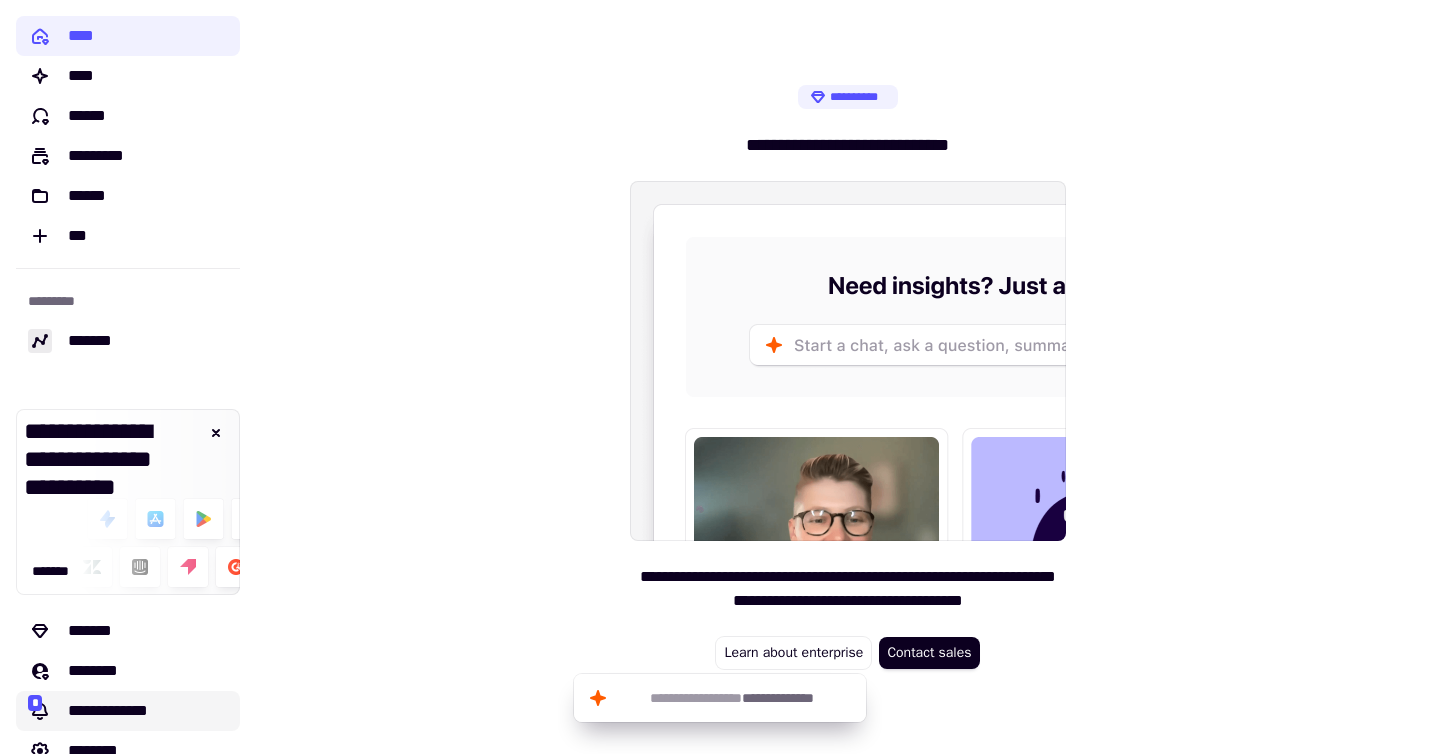 click on "**********" 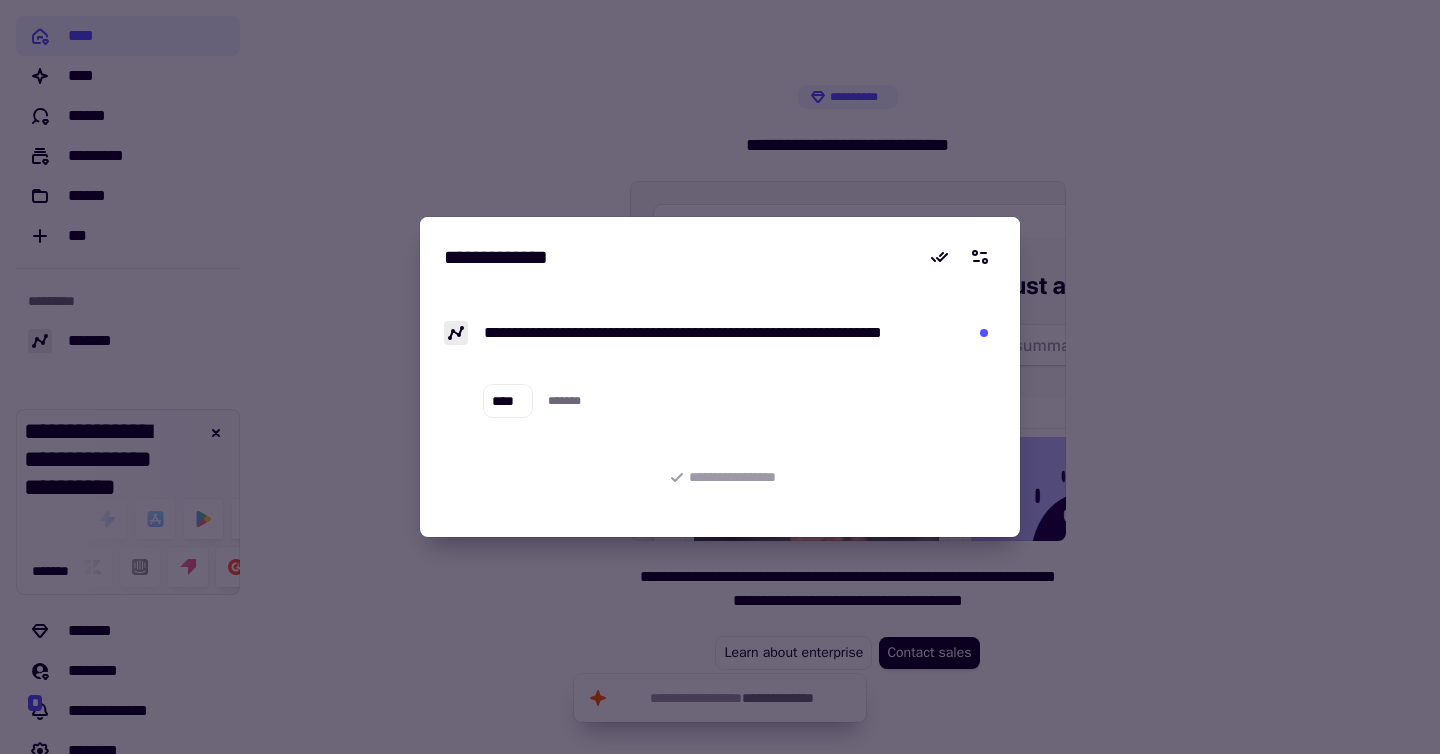 click at bounding box center (720, 377) 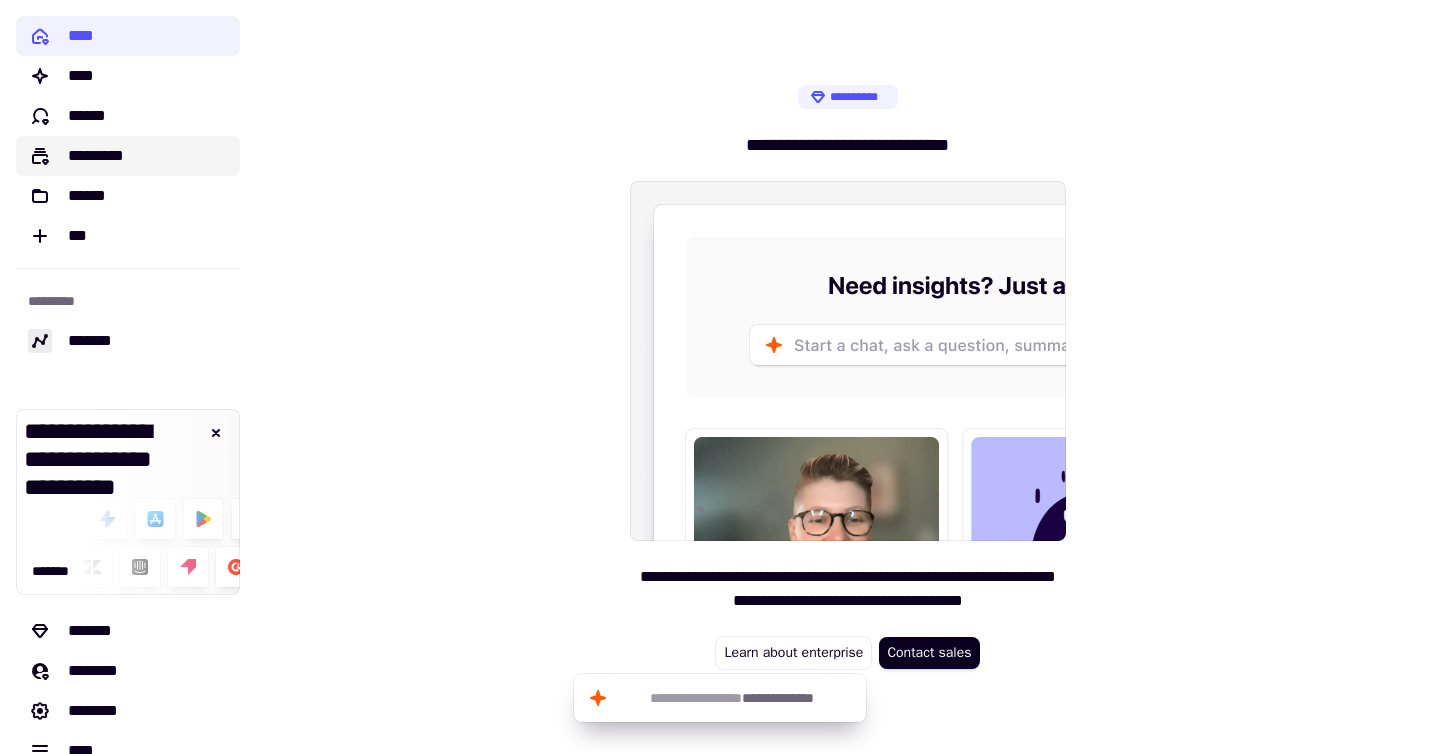 click on "*********" 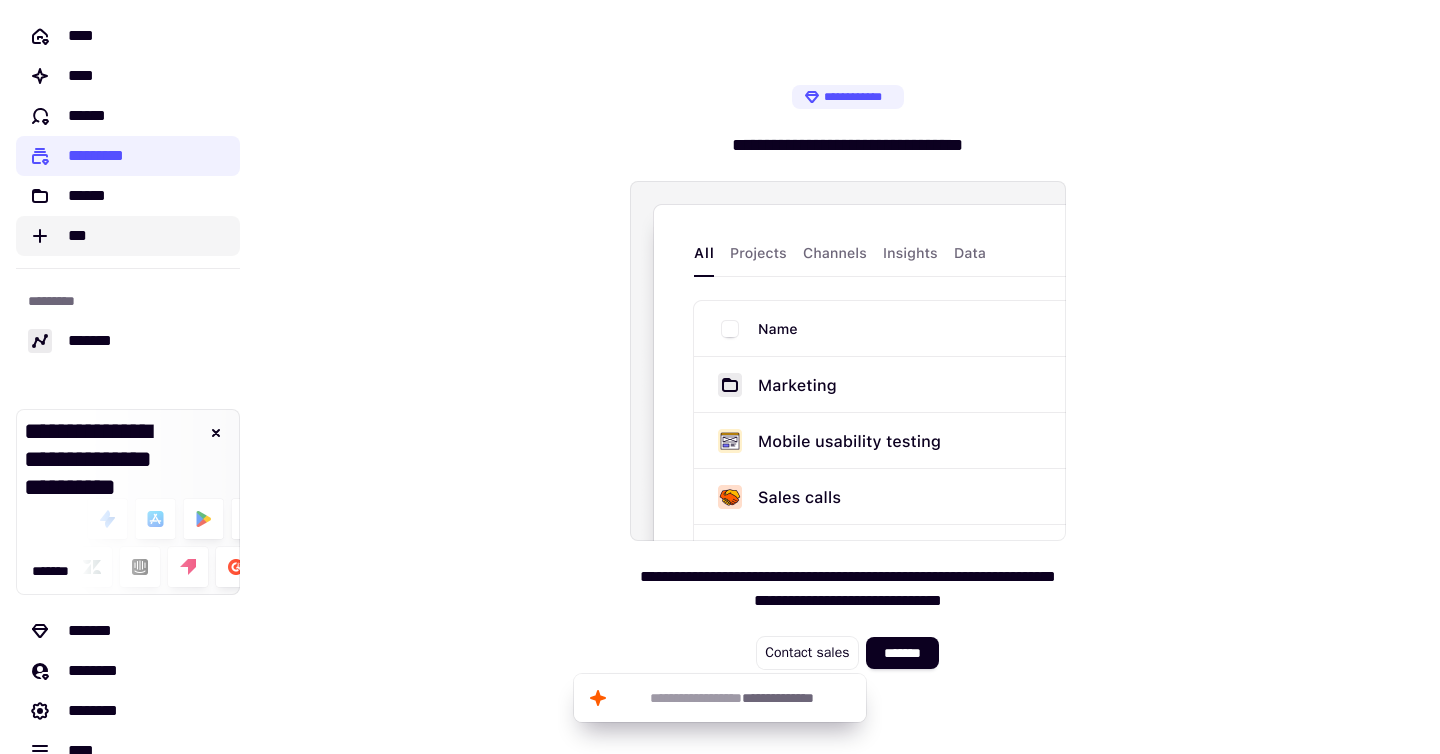 click on "***" 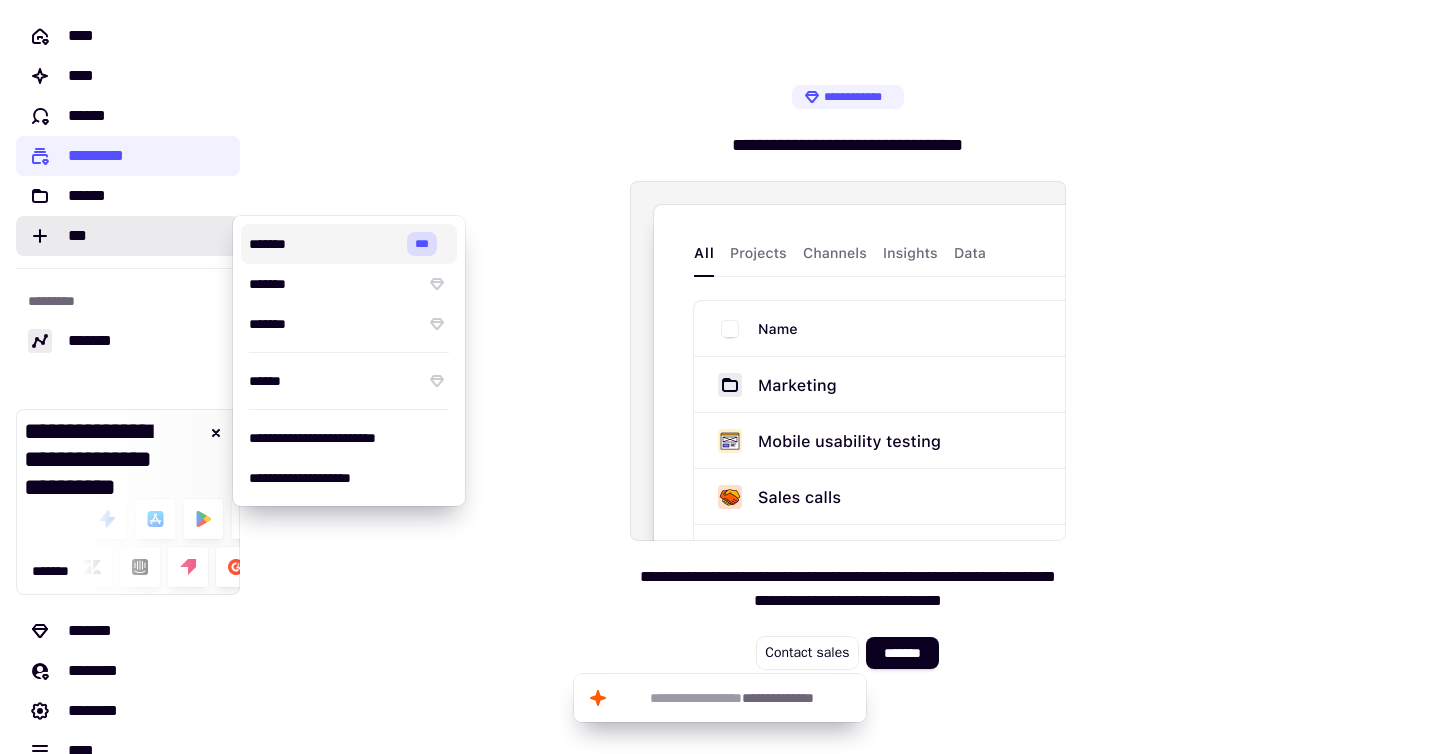 click on "******* ***" at bounding box center [349, 244] 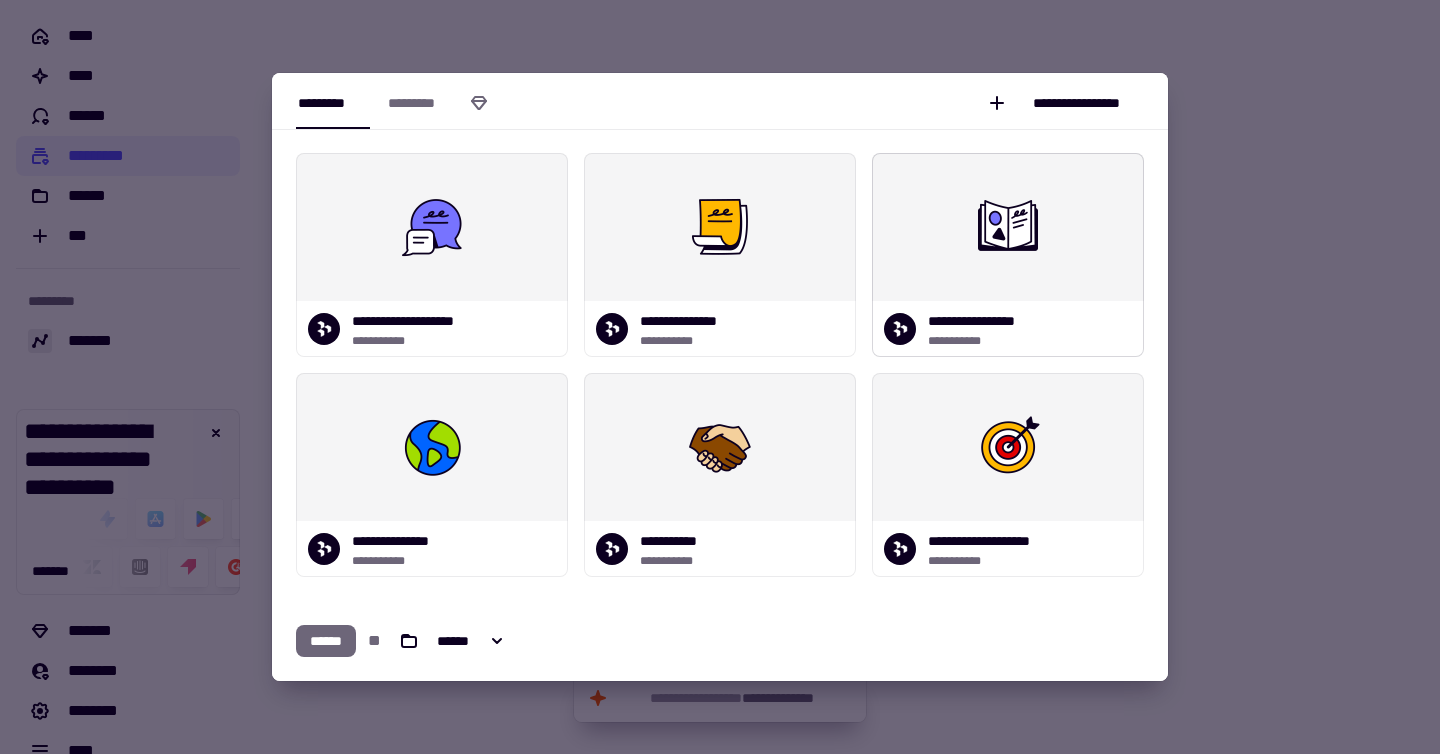 click at bounding box center (1008, 227) 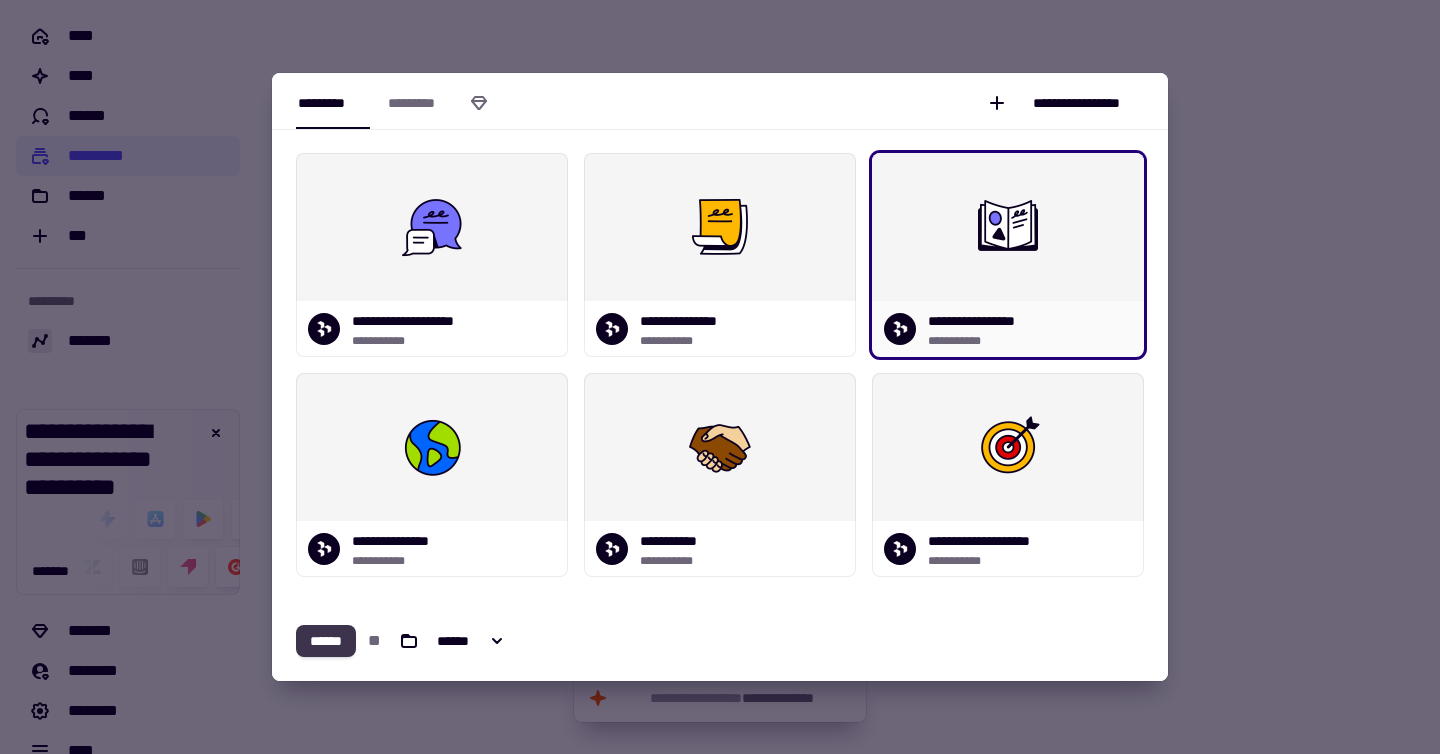 click on "******" 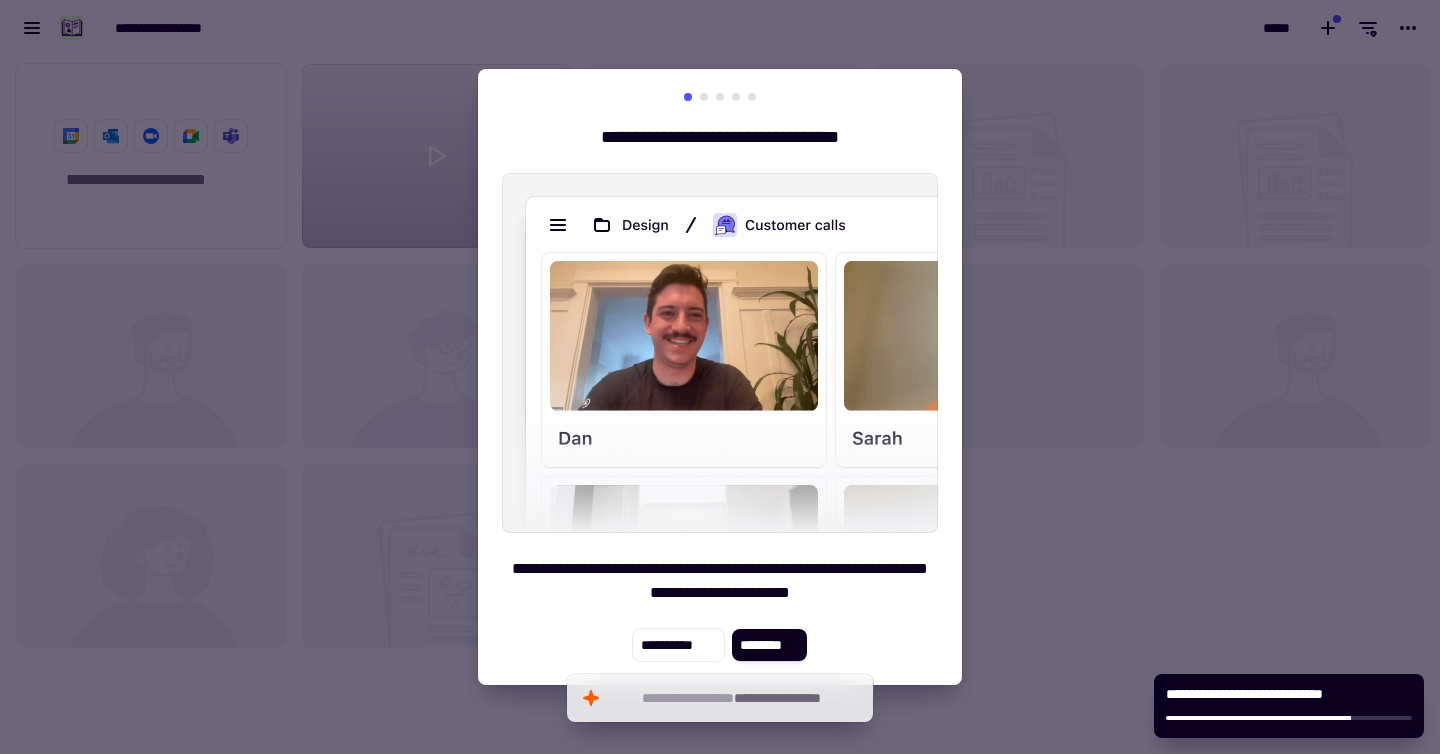 scroll, scrollTop: 16, scrollLeft: 16, axis: both 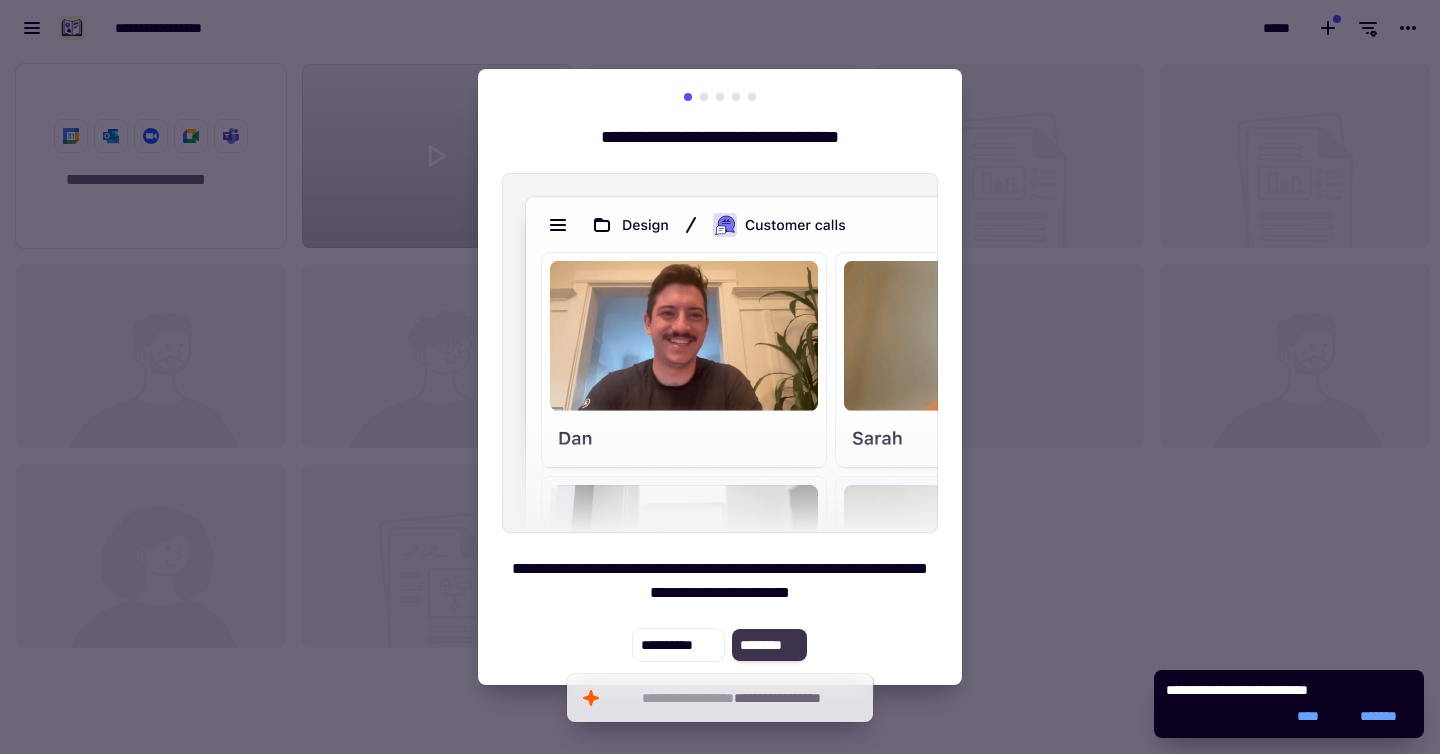 click on "********" 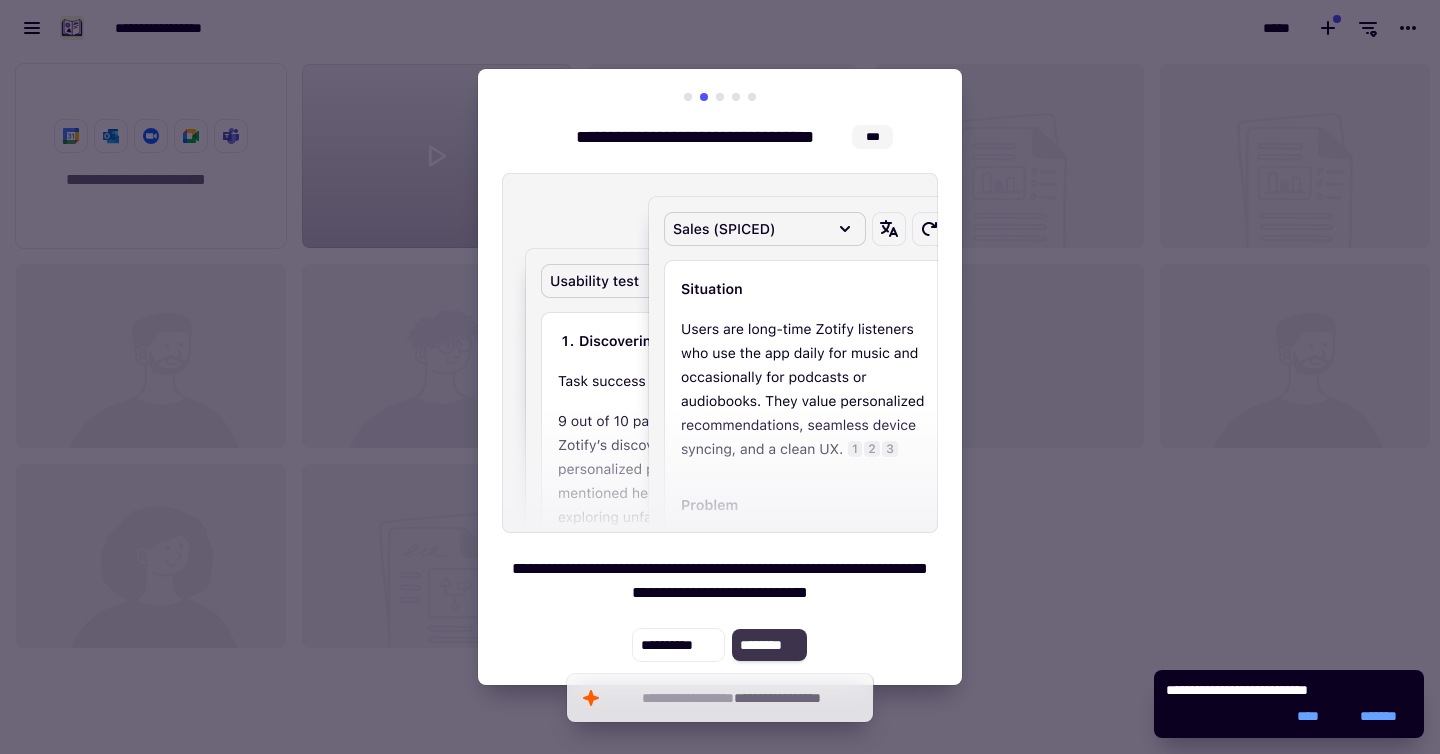 click on "********" 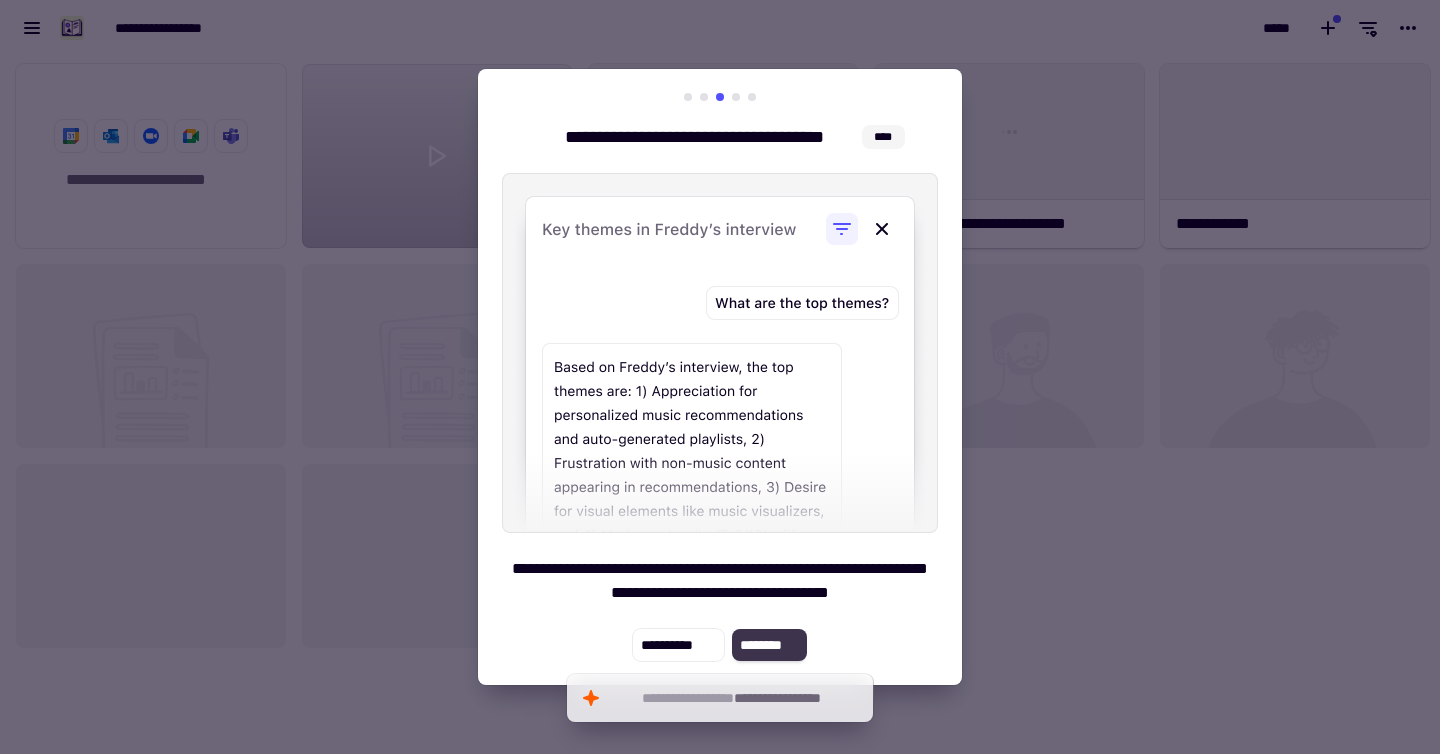 click on "********" 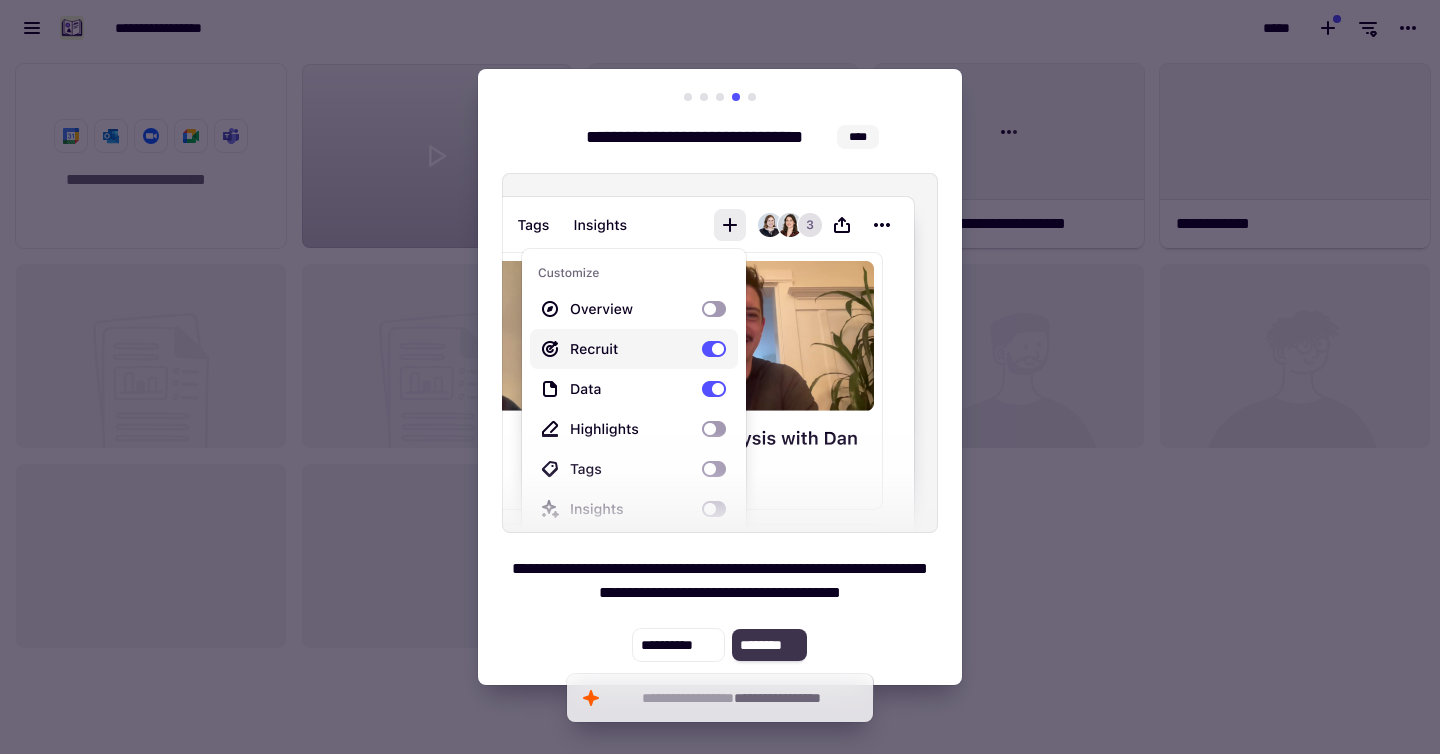 click on "********" 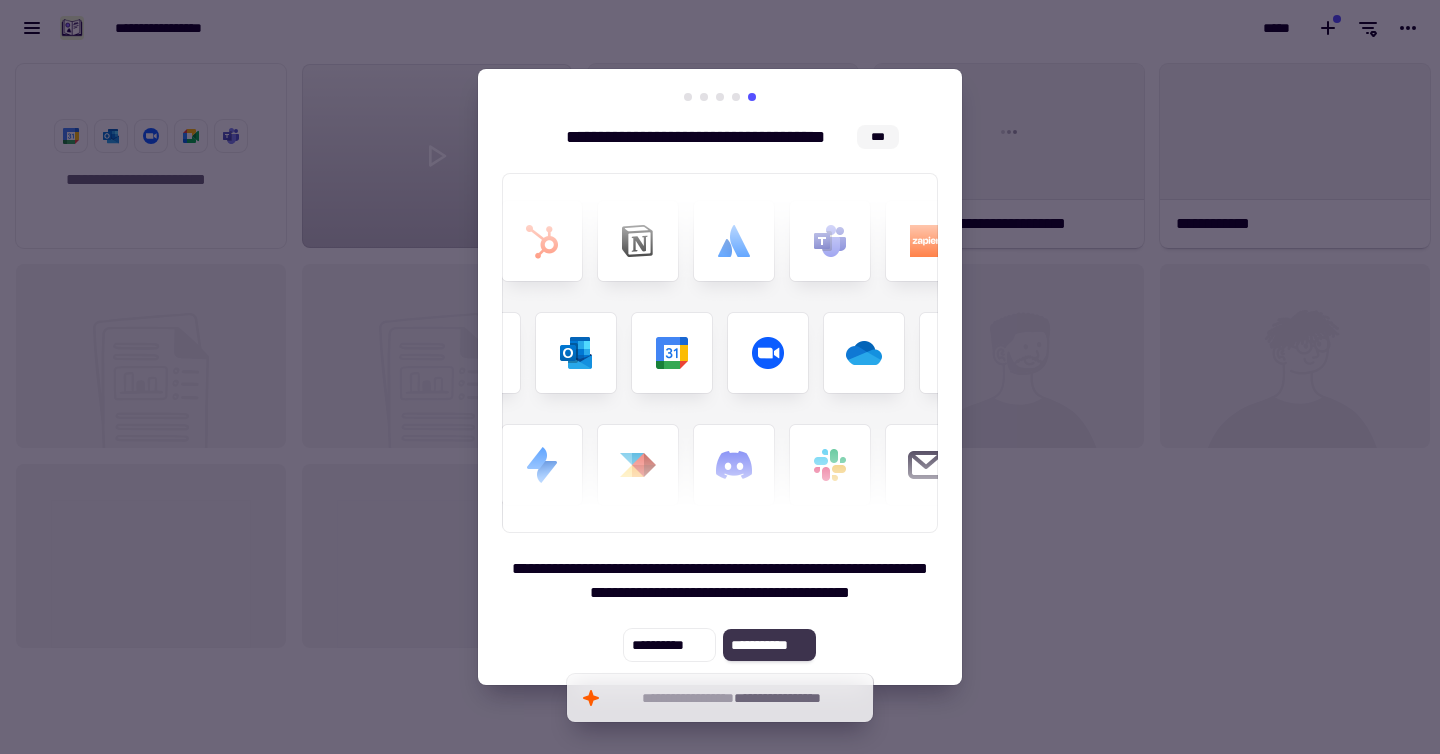 click on "**********" 